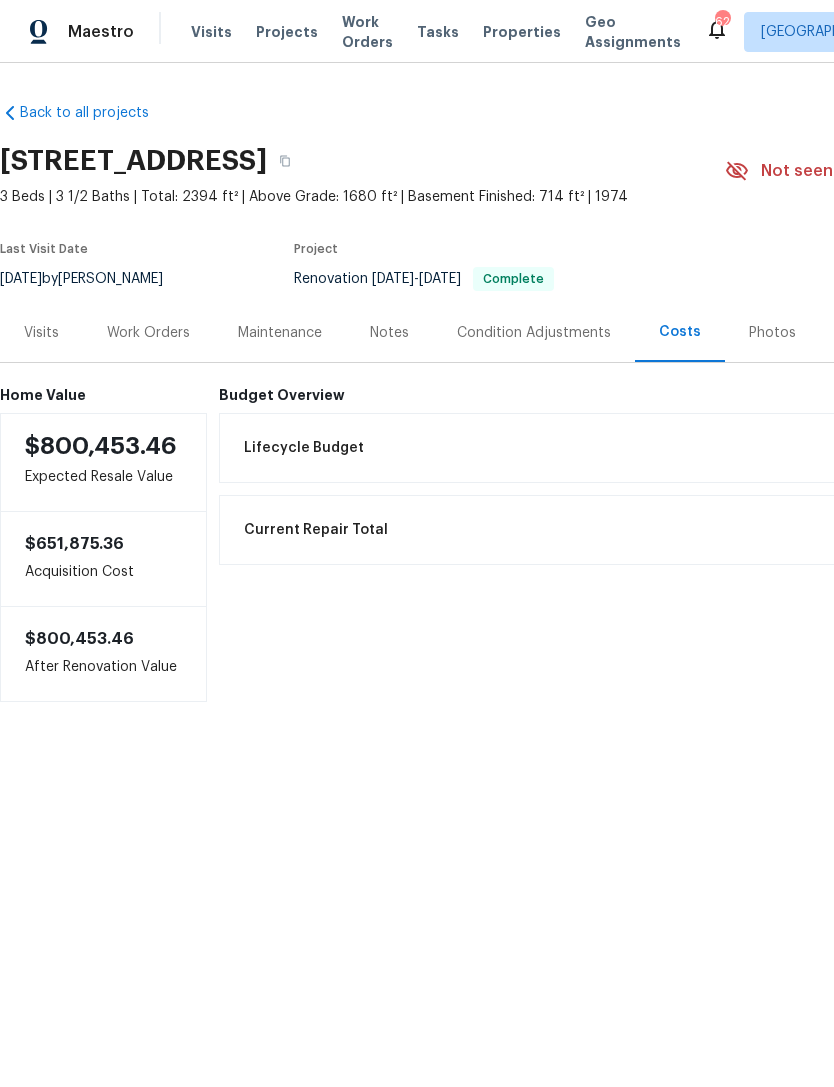 scroll, scrollTop: 0, scrollLeft: 0, axis: both 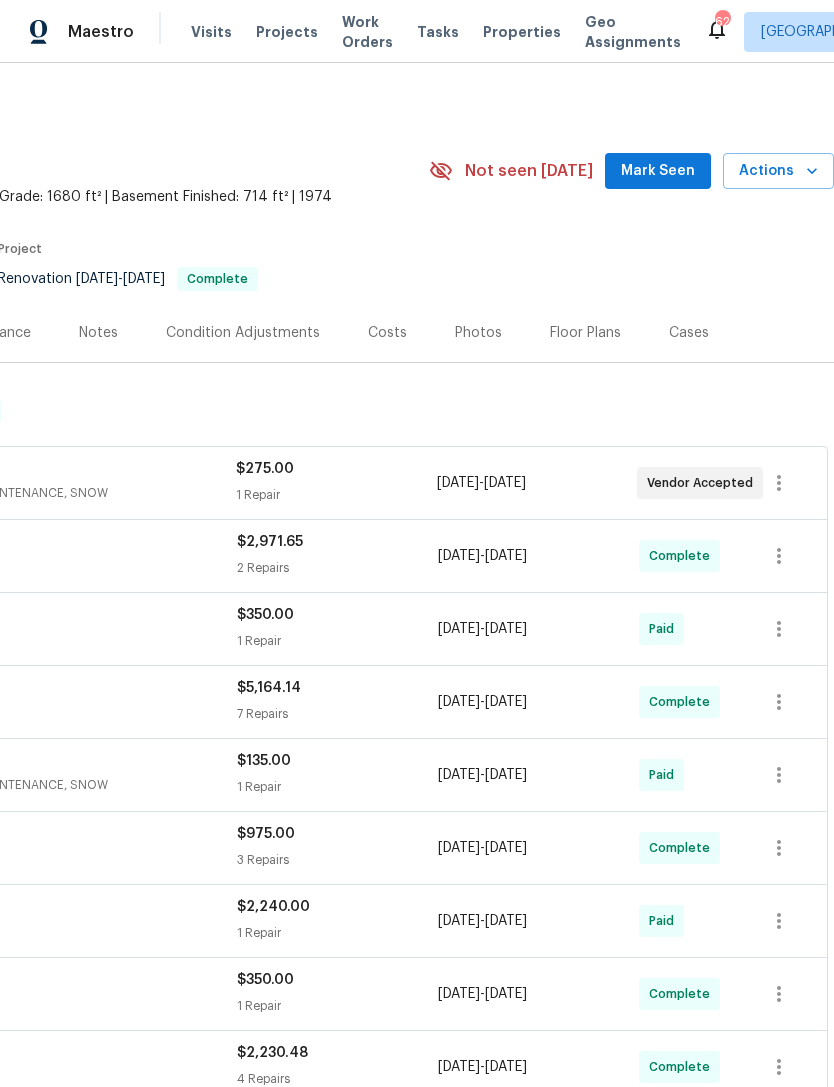 click on "Costs" at bounding box center [387, 333] 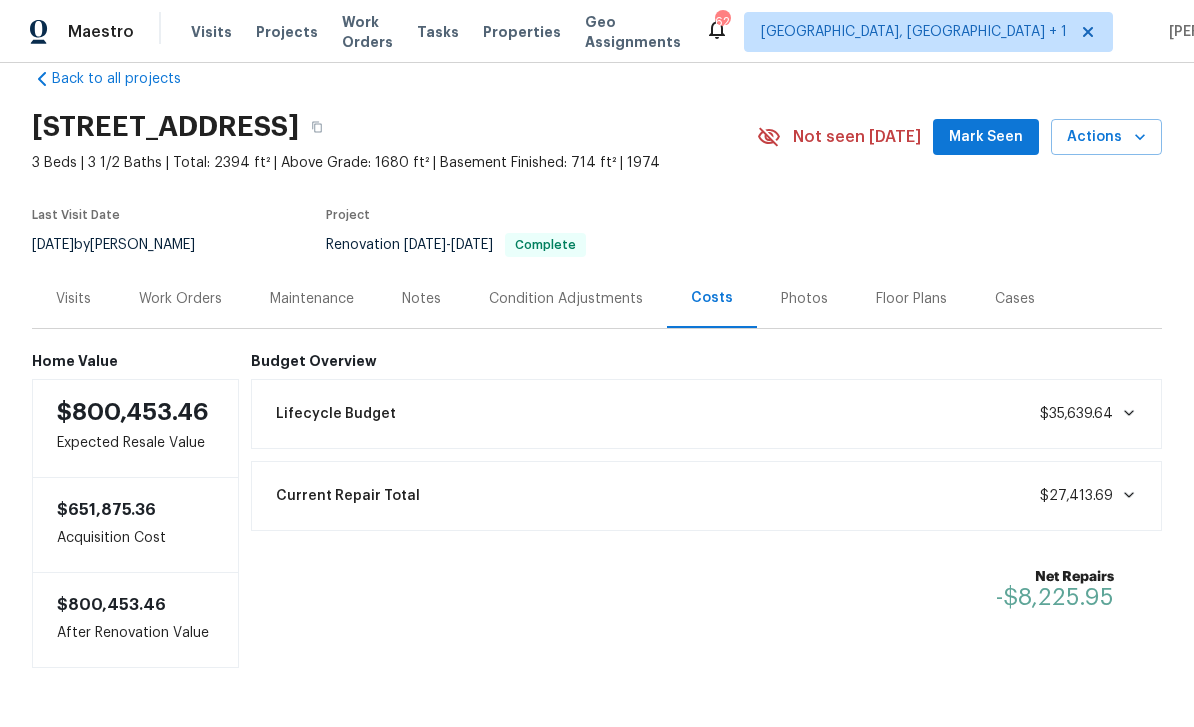 scroll, scrollTop: 33, scrollLeft: 0, axis: vertical 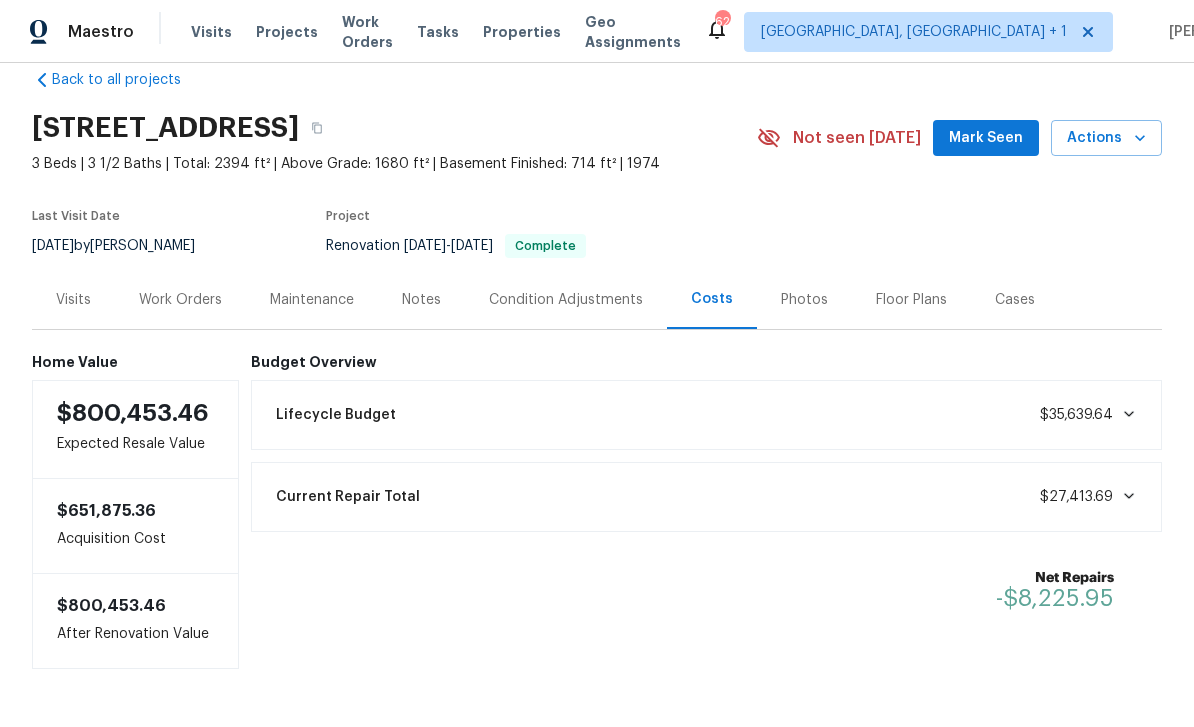 click on "Work Orders" at bounding box center [180, 300] 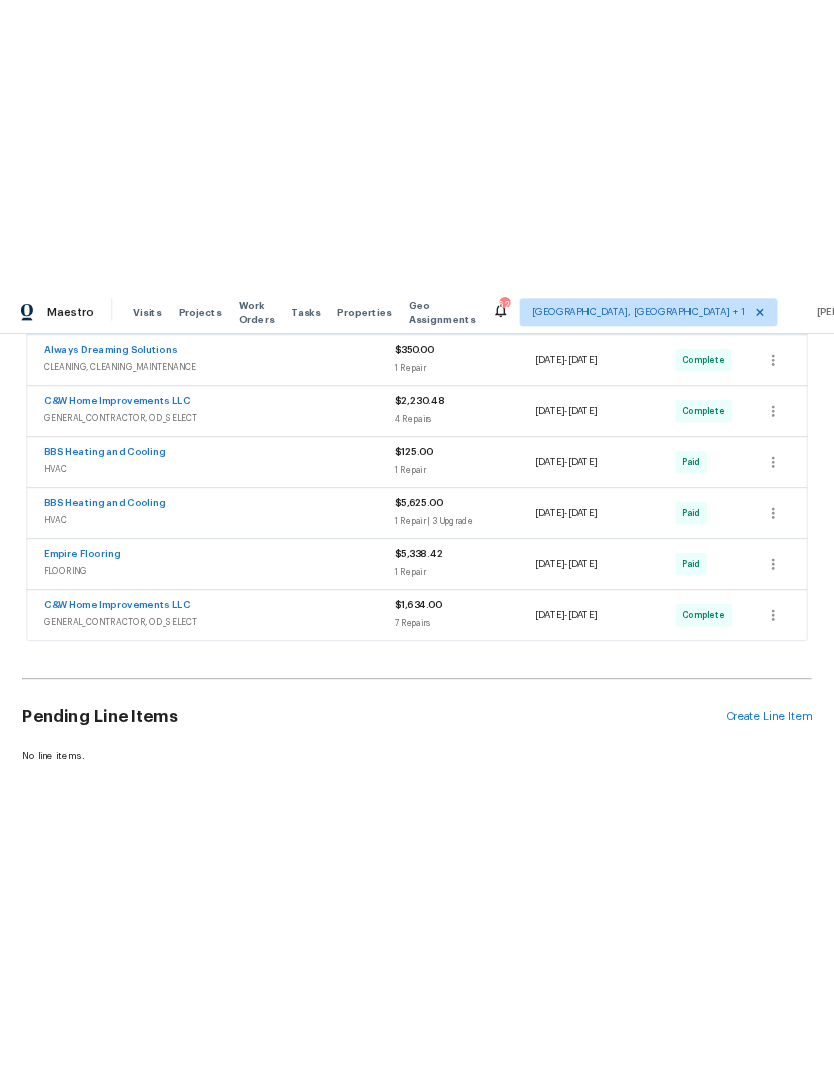 scroll, scrollTop: 896, scrollLeft: 0, axis: vertical 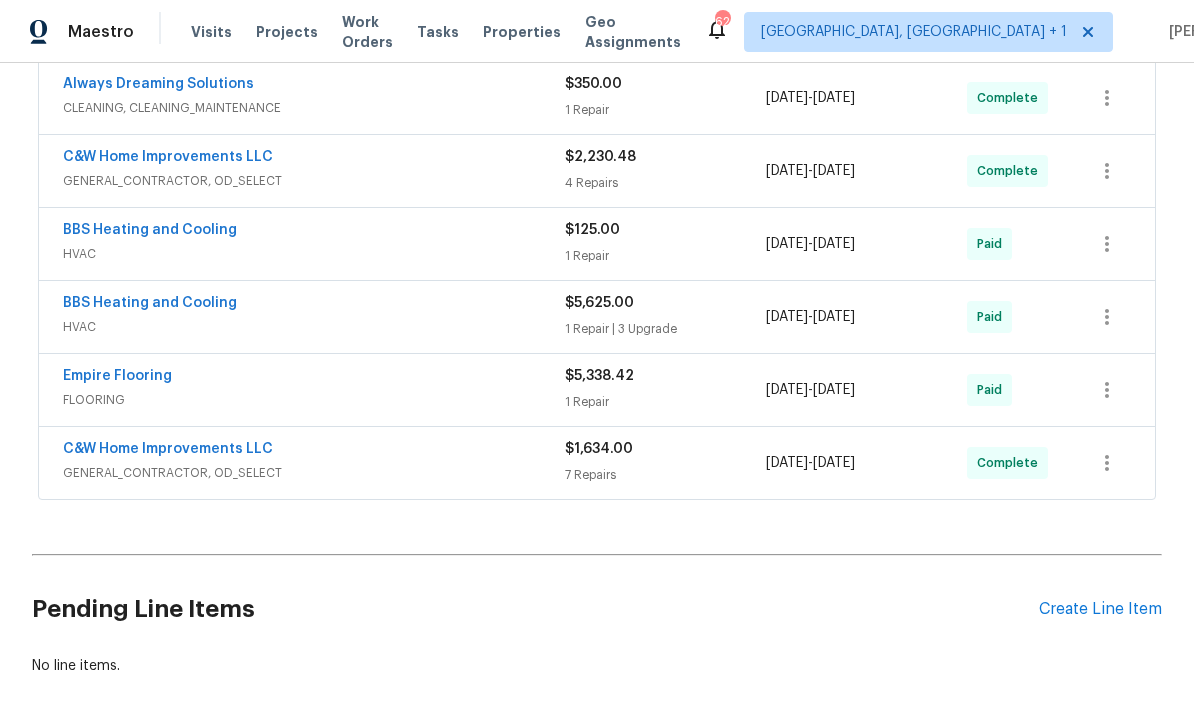 click on "Create Line Item" at bounding box center [1100, 609] 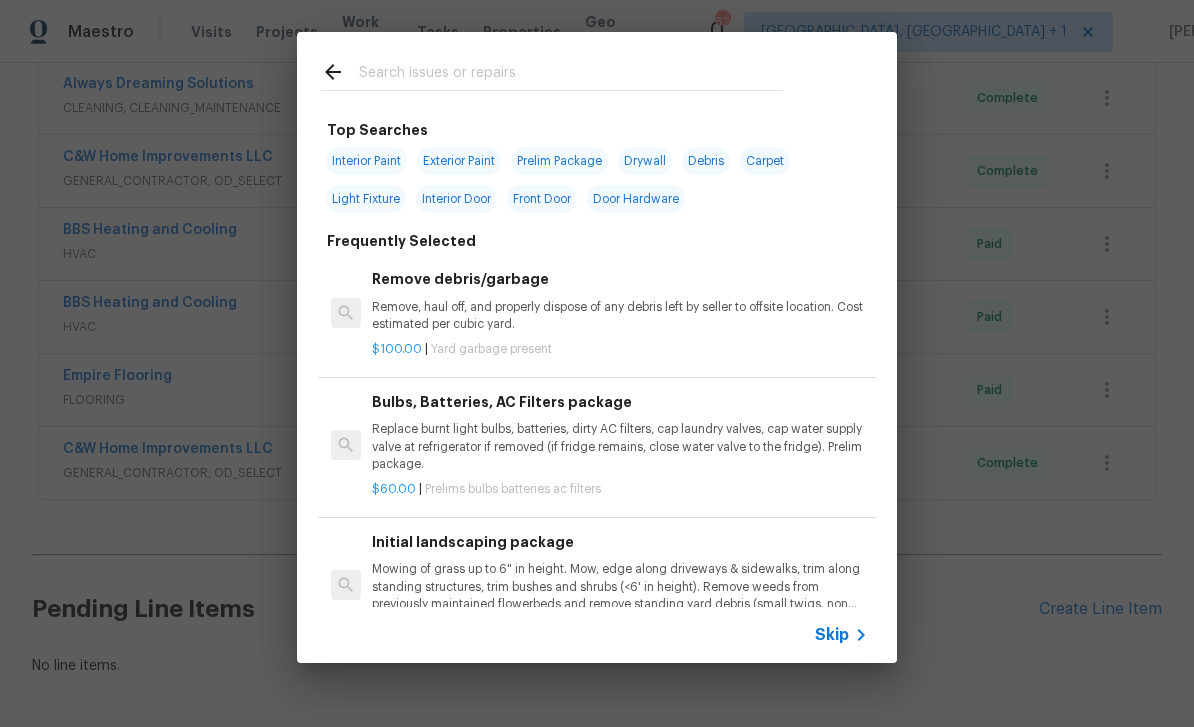 click at bounding box center [571, 75] 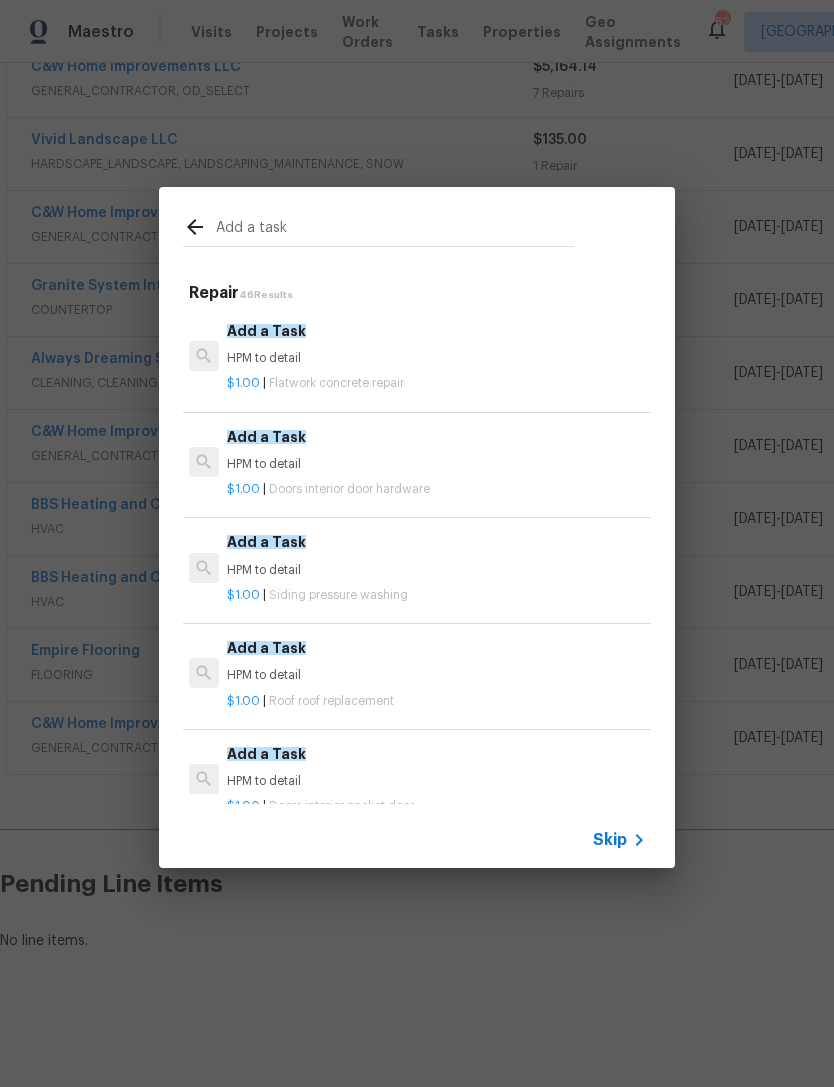 scroll, scrollTop: 556, scrollLeft: 0, axis: vertical 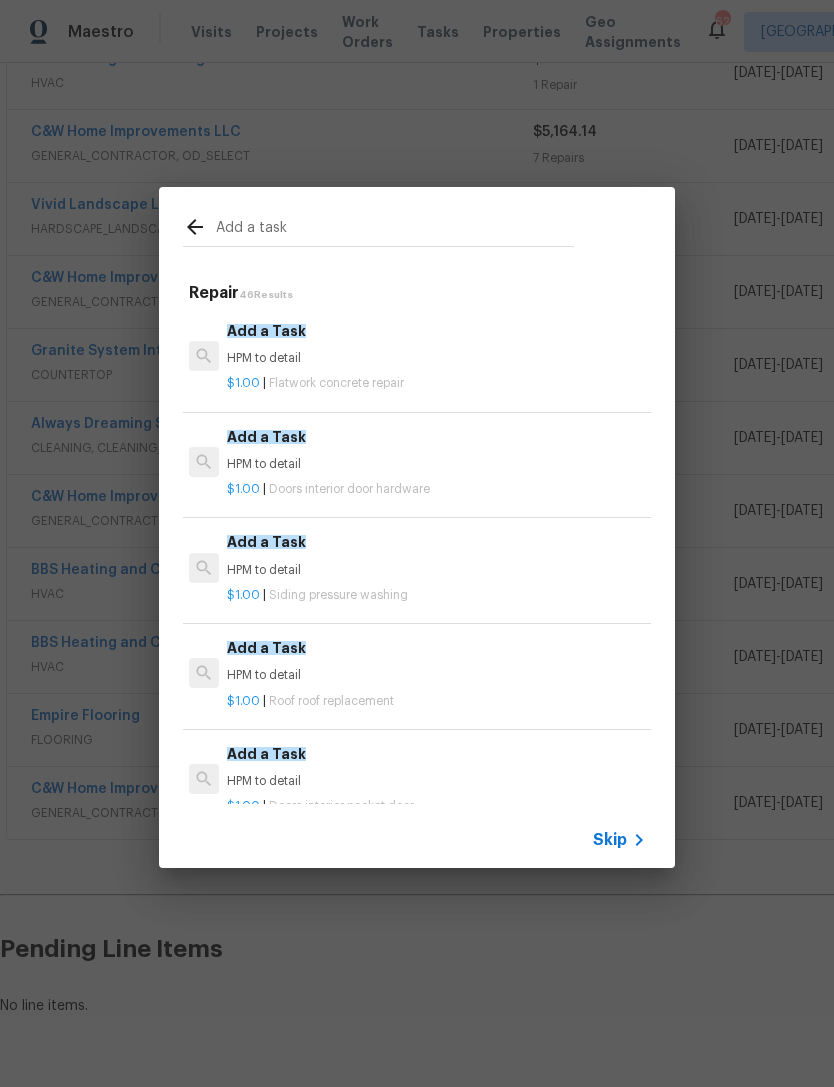 type on "Add a task" 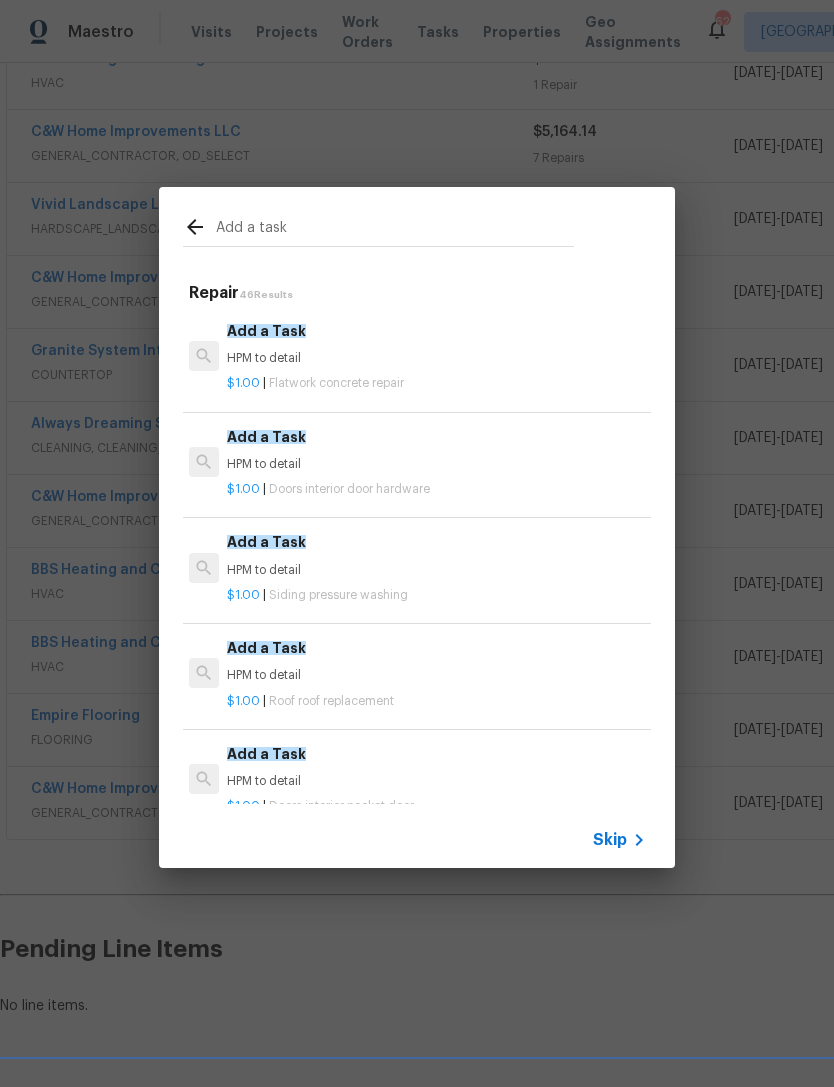 click on "Add a task Repair  46  Results Add a Task HPM to detail $1.00   |   Flatwork concrete repair Add a Task HPM to detail $1.00   |   Doors interior door hardware Add a Task HPM to detail $1.00   |   Siding pressure washing Add a Task HPM to detail $1.00   |   Roof roof replacement Add a Task HPM to detail $1.00   |   Doors interior pocket door Add a Task HPM to detail $1.00   |   Siding siding Add a Task HPM to detail $1.00   |   Appliances appliances Add a Task HPM to detail $1.00   |   Demolition exterior demolition Add a Task HPM to detail $1.00   |   Flatwork concrete demo Add A Task HPM to detail $1.00   |   Hvac miscellaneous Add a Task HPM to detail $1.00   |   Paint interior paint Add a Task HPM to detail $1.00   |   Fencing gate Add a Task HPM to detail $1.00   |   Siding stucco Add a Task HPM to detail $1.00   |   Plumbing kitchen plumbing Add a Task HPM to detail $1.00   |   Roof roof repair Add a Task HPM to detail $1.00   |   Resurfacing interior resurfacing Add a Task HPM to detail $1.00   |     |" at bounding box center (417, 527) 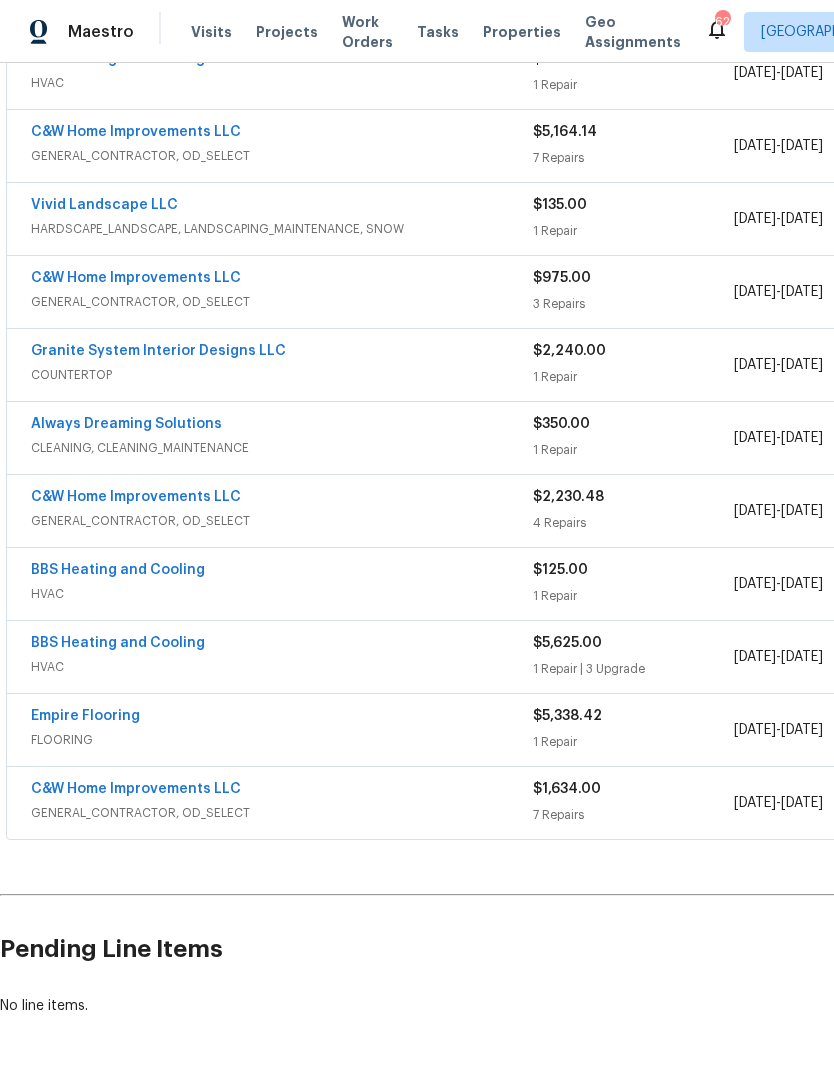 type 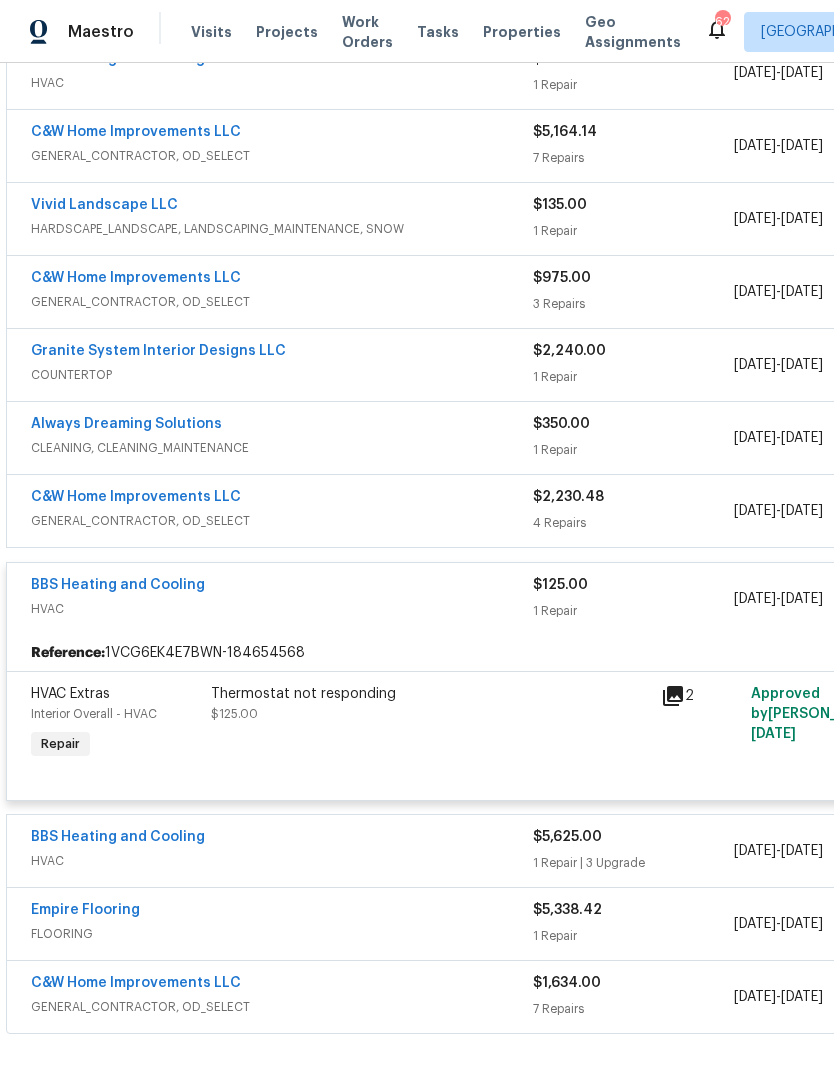 click on "BBS Heating and Cooling" at bounding box center [282, 839] 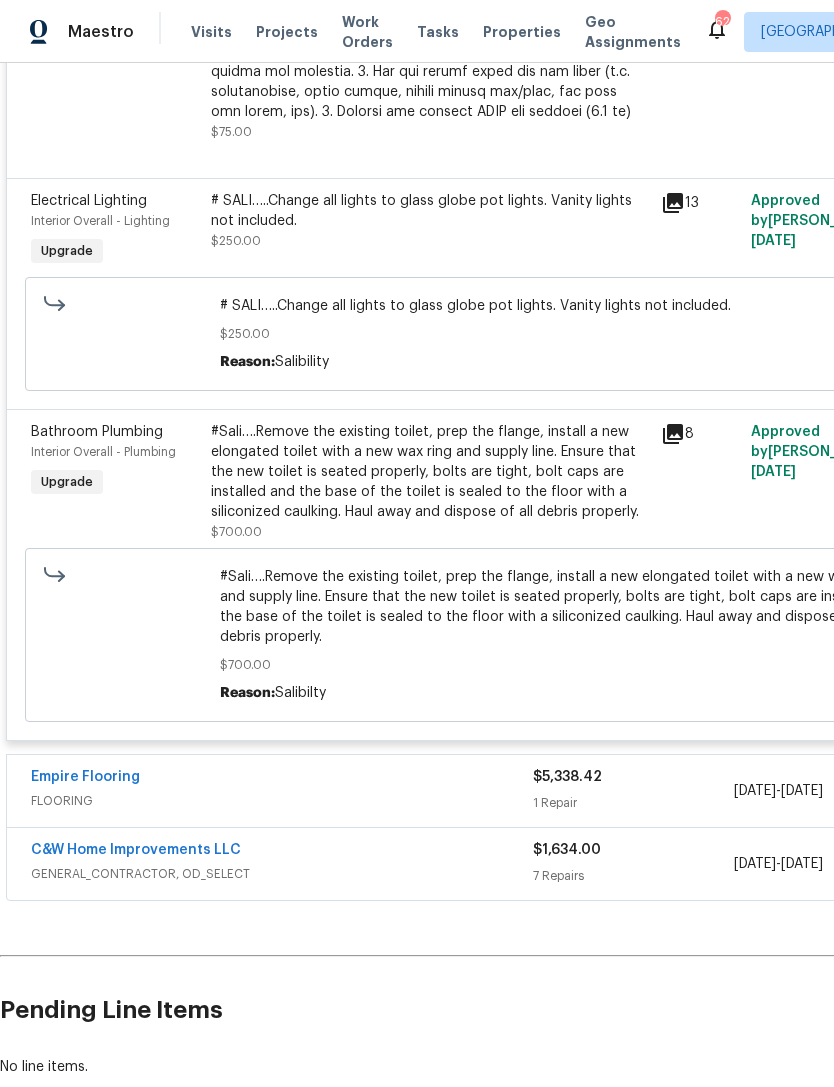 scroll, scrollTop: 1922, scrollLeft: 0, axis: vertical 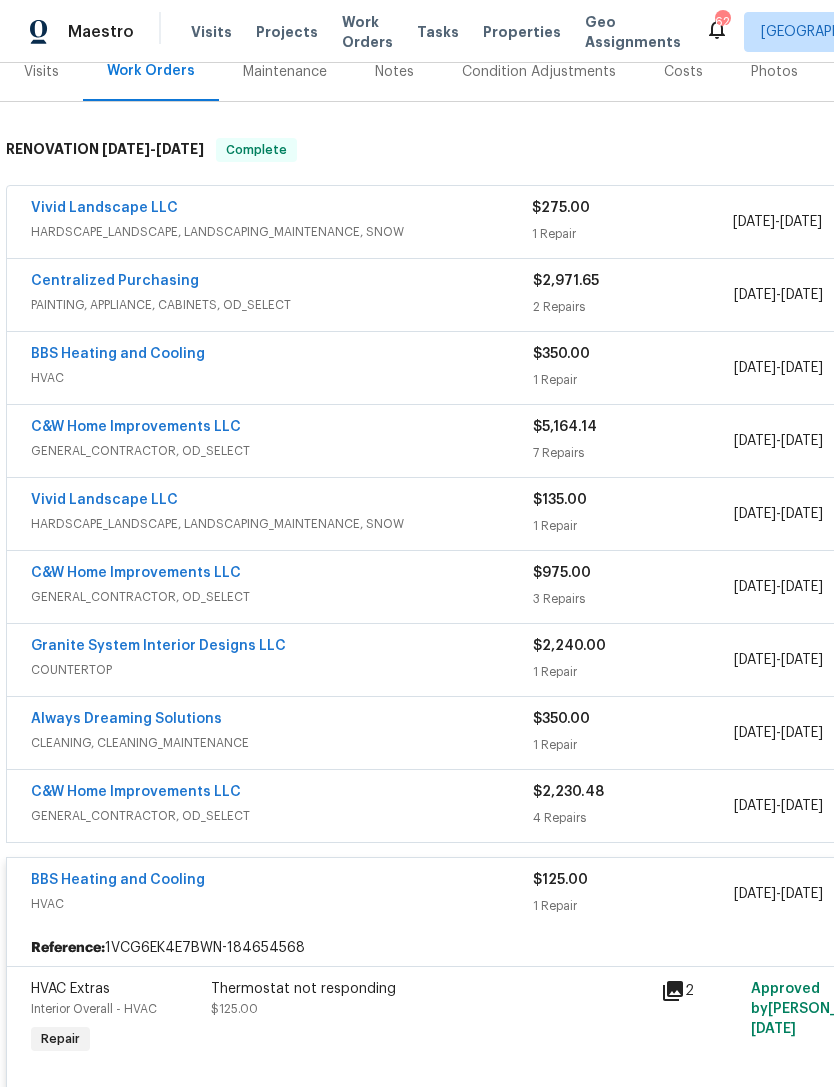 click on "C&W Home Improvements LLC" at bounding box center (282, 429) 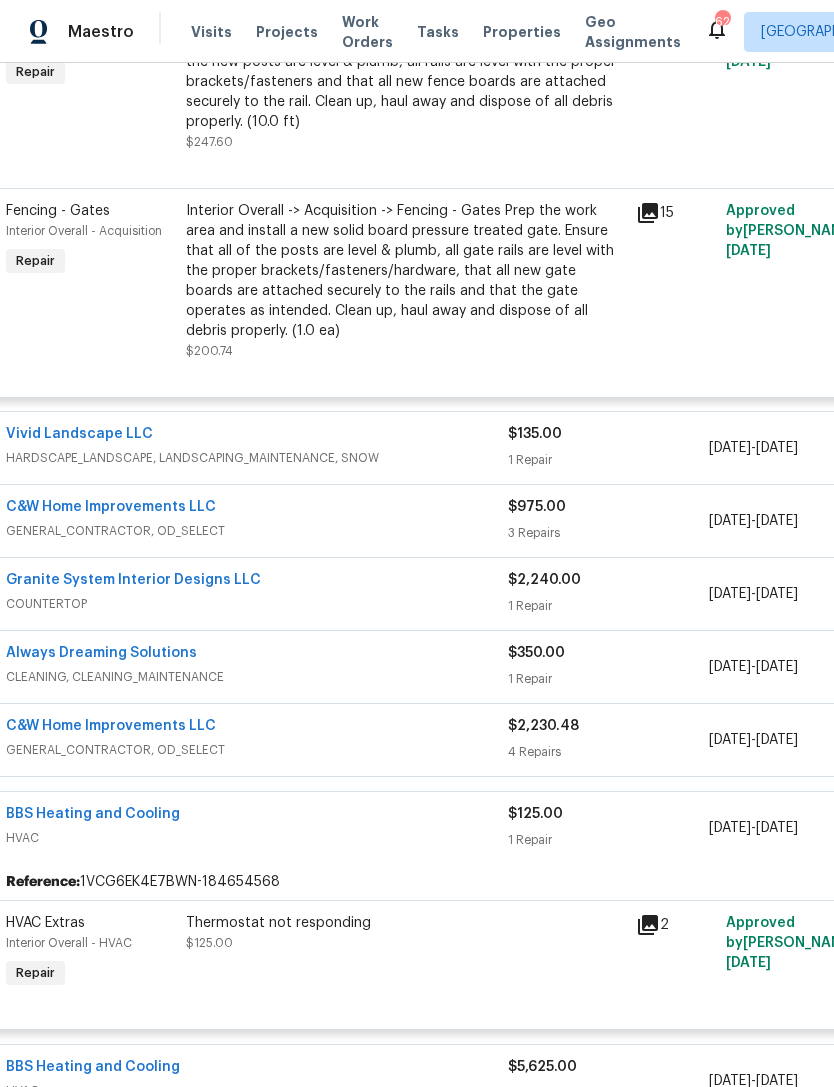 scroll, scrollTop: 1828, scrollLeft: 25, axis: both 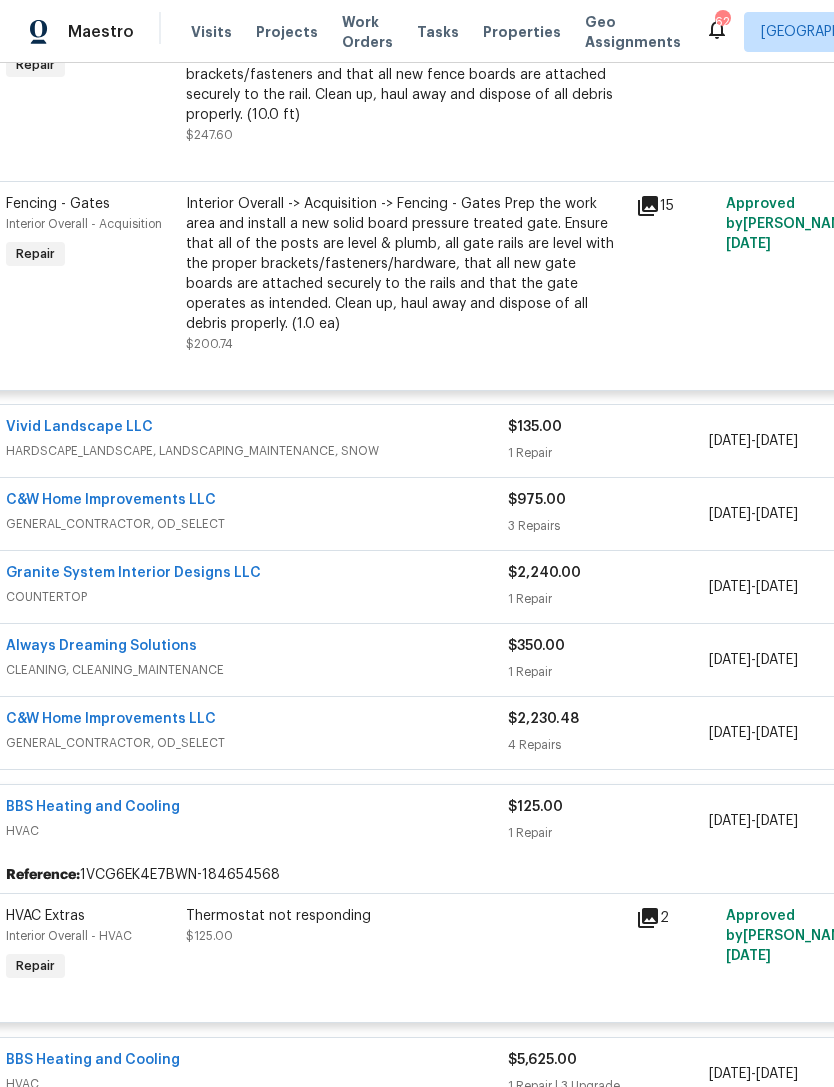 click on "GENERAL_CONTRACTOR, OD_SELECT" at bounding box center [257, 524] 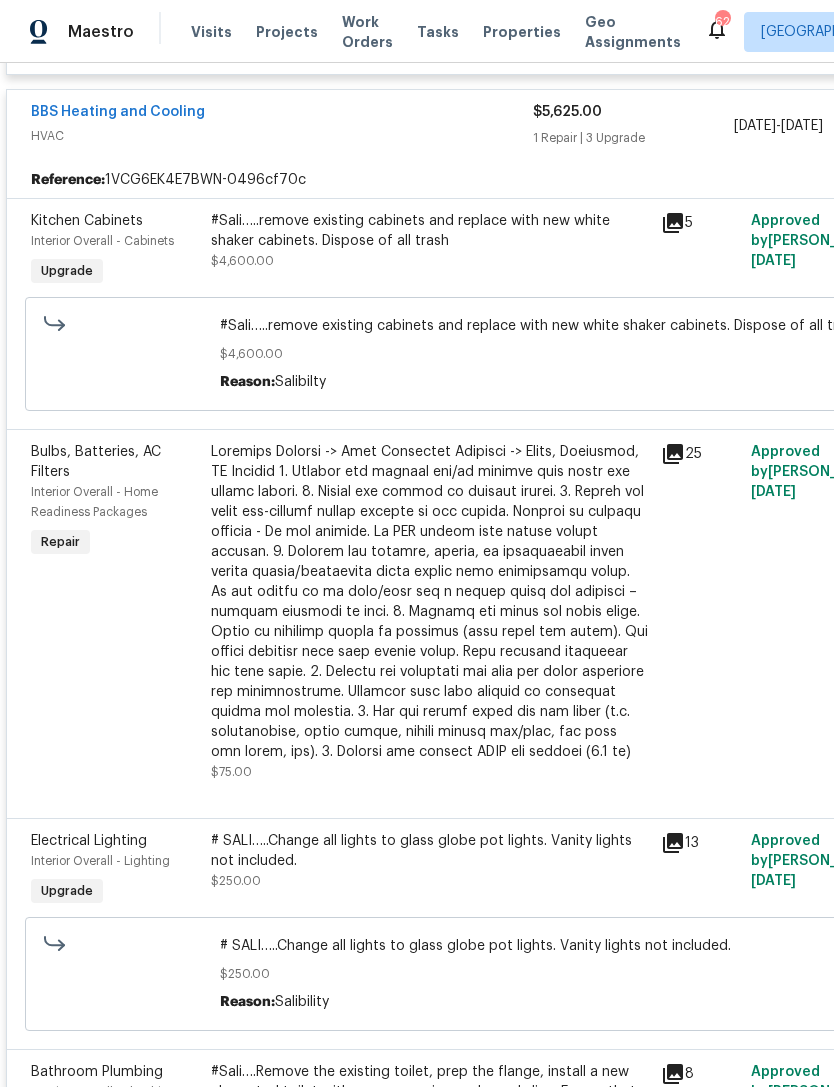 scroll, scrollTop: 3249, scrollLeft: 0, axis: vertical 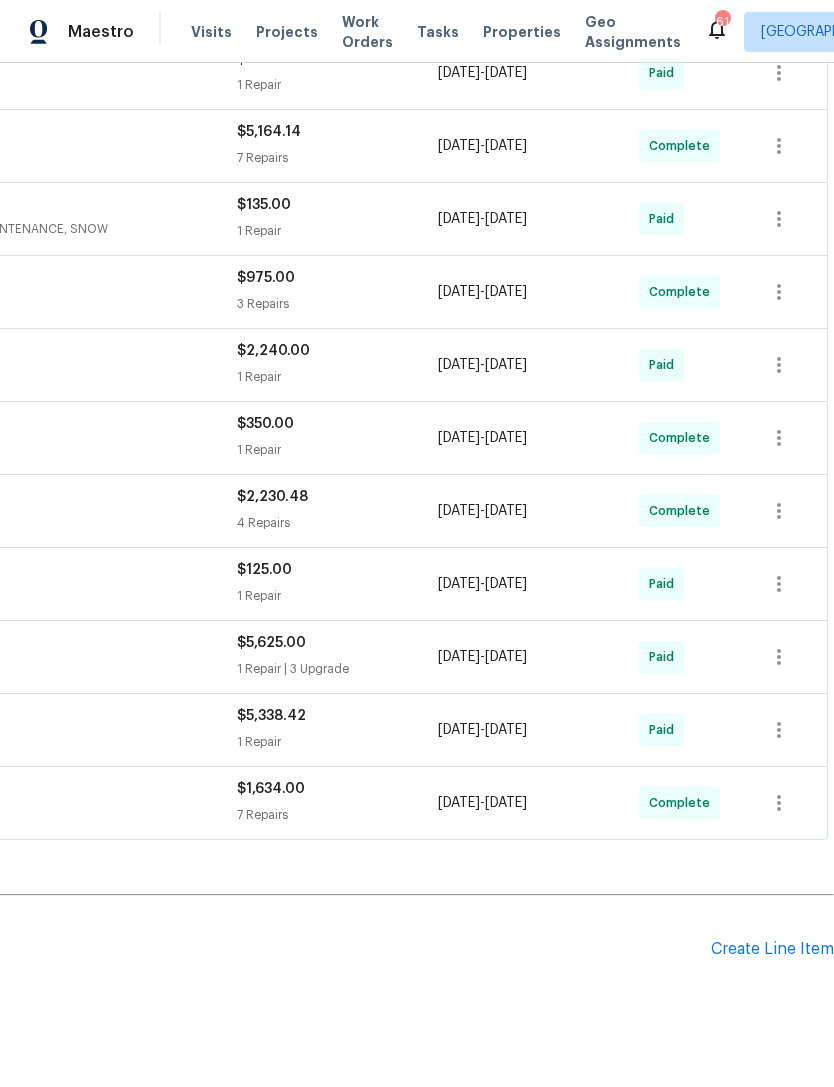 click on "Create Line Item" at bounding box center (772, 949) 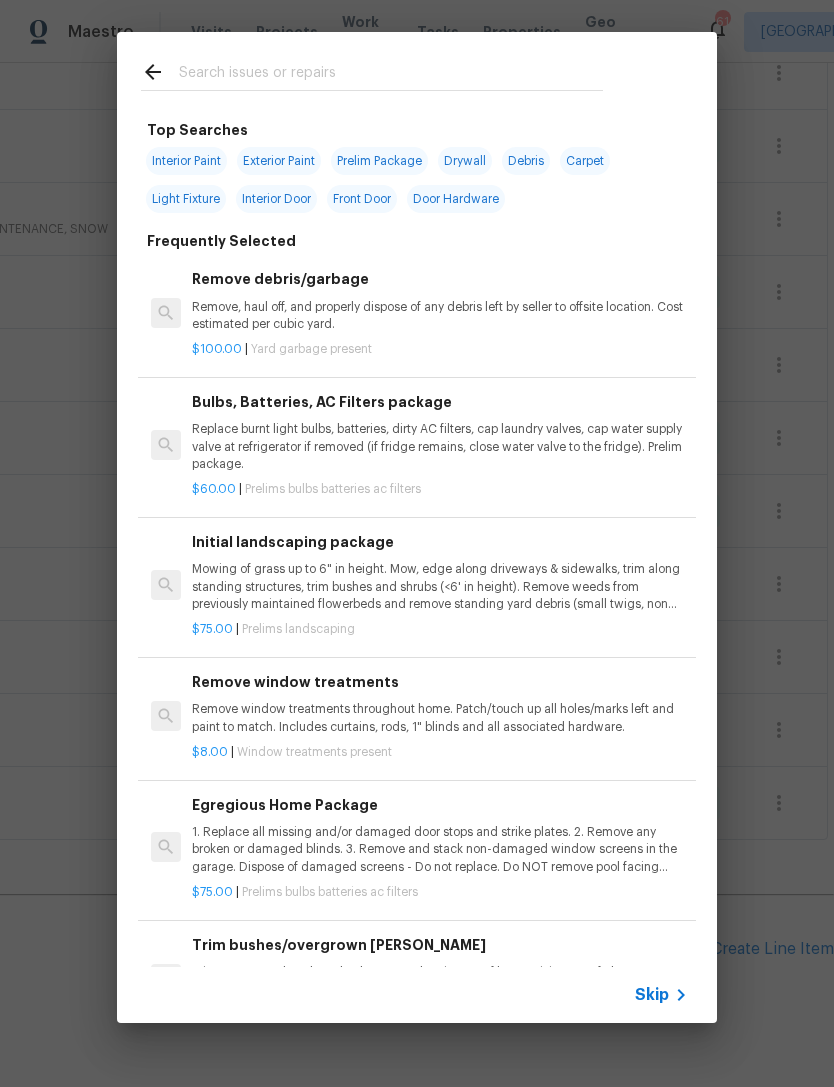 click at bounding box center [391, 75] 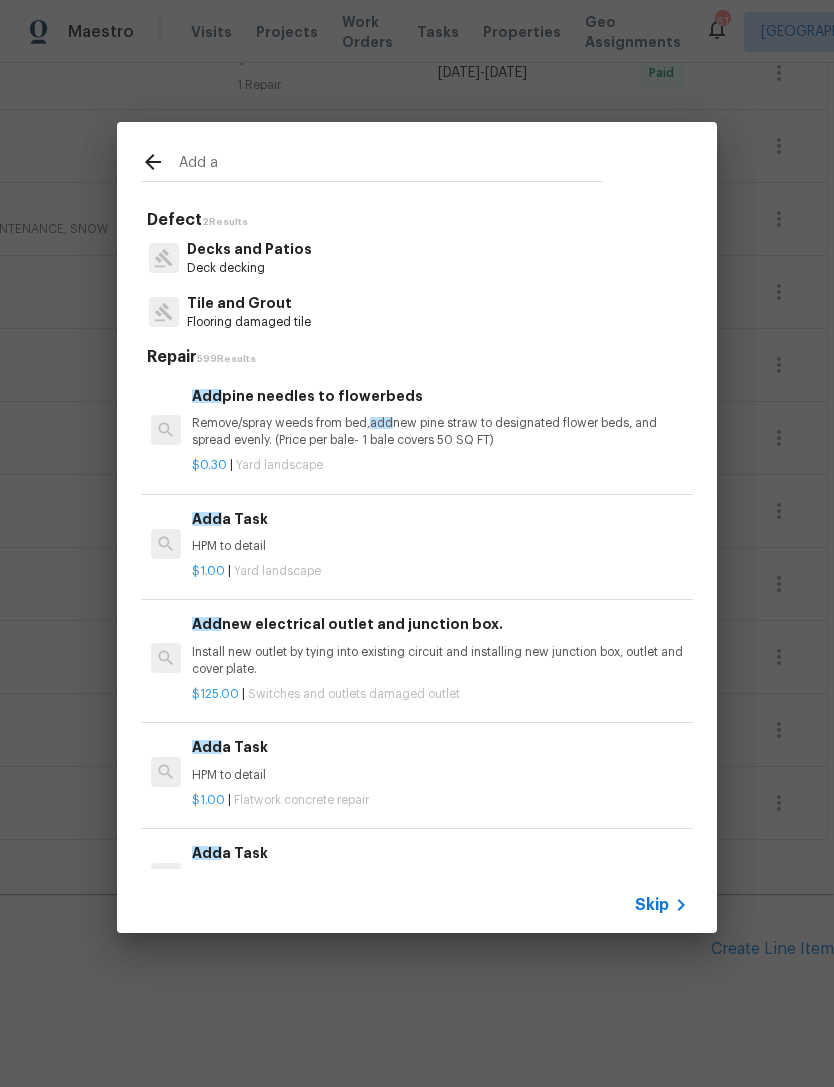 type on "Add a t" 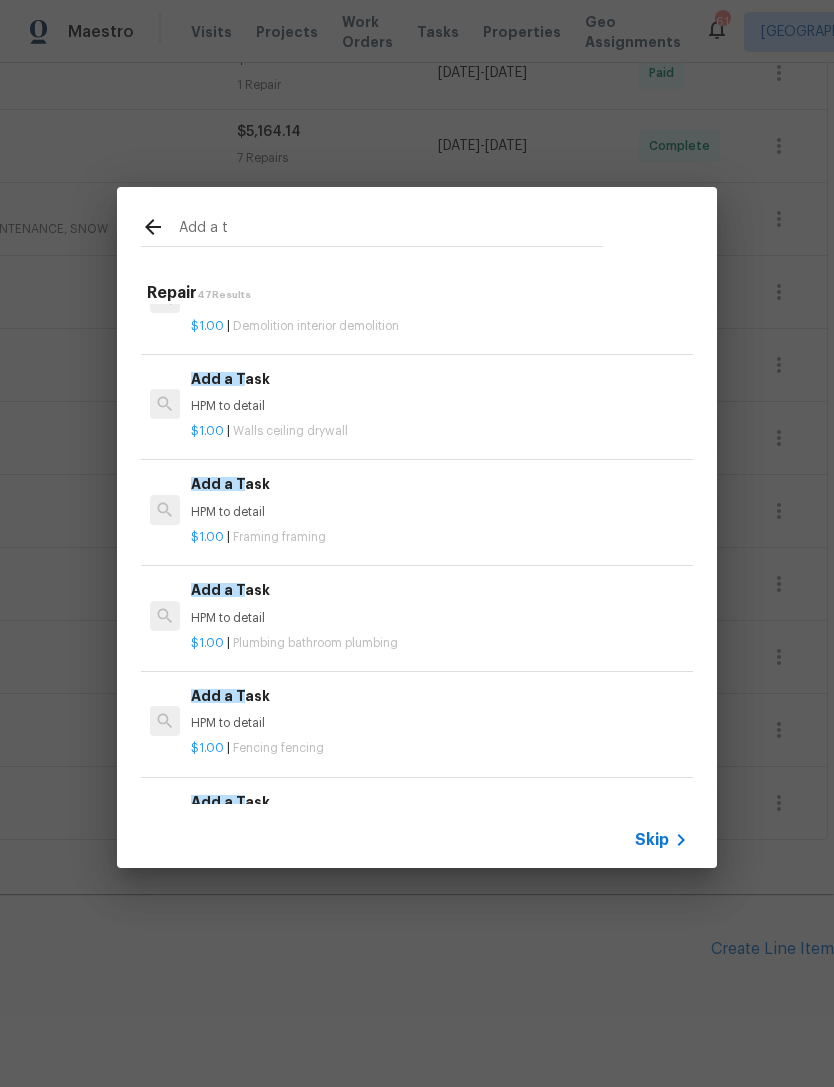 scroll, scrollTop: 3545, scrollLeft: 2, axis: both 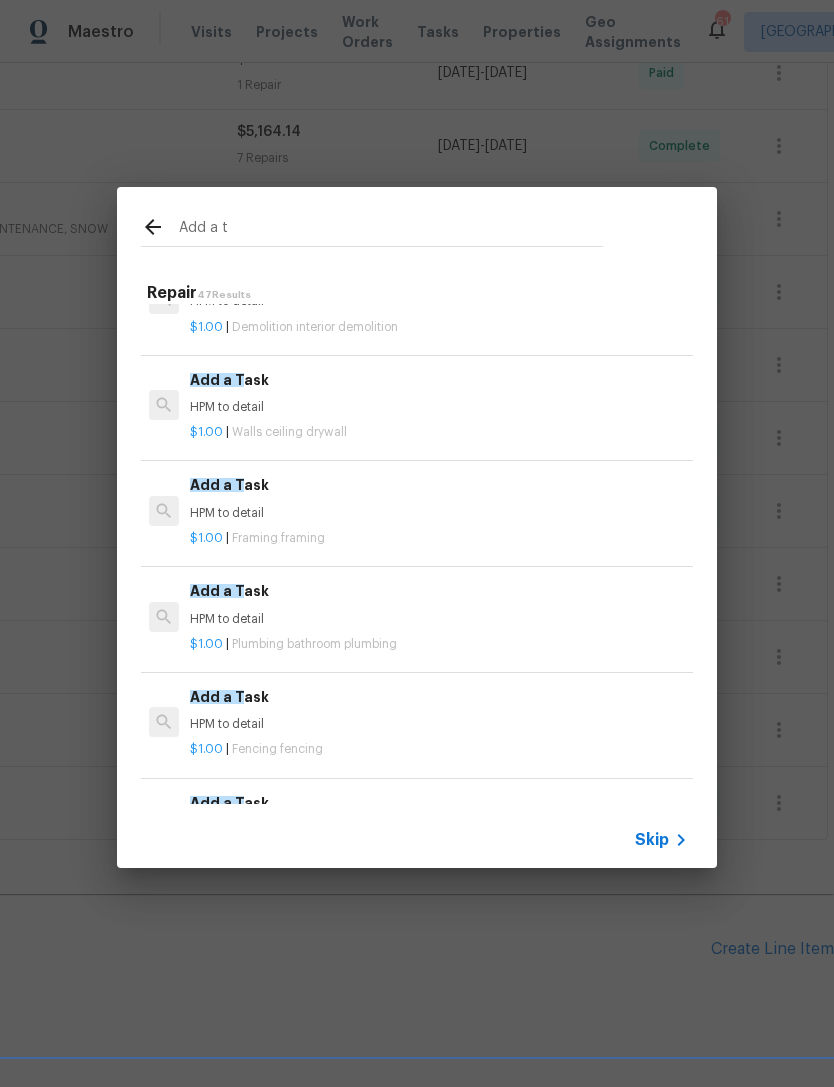 click on "HPM to detail" at bounding box center [438, 619] 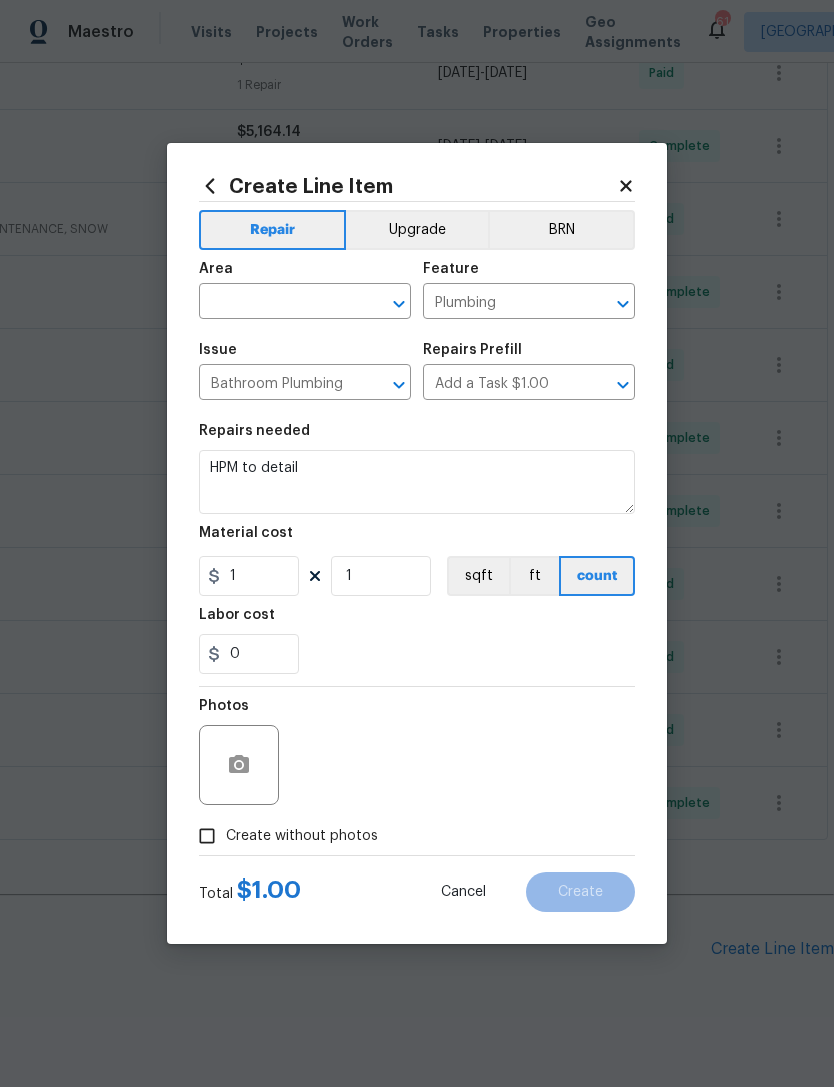 click at bounding box center [277, 303] 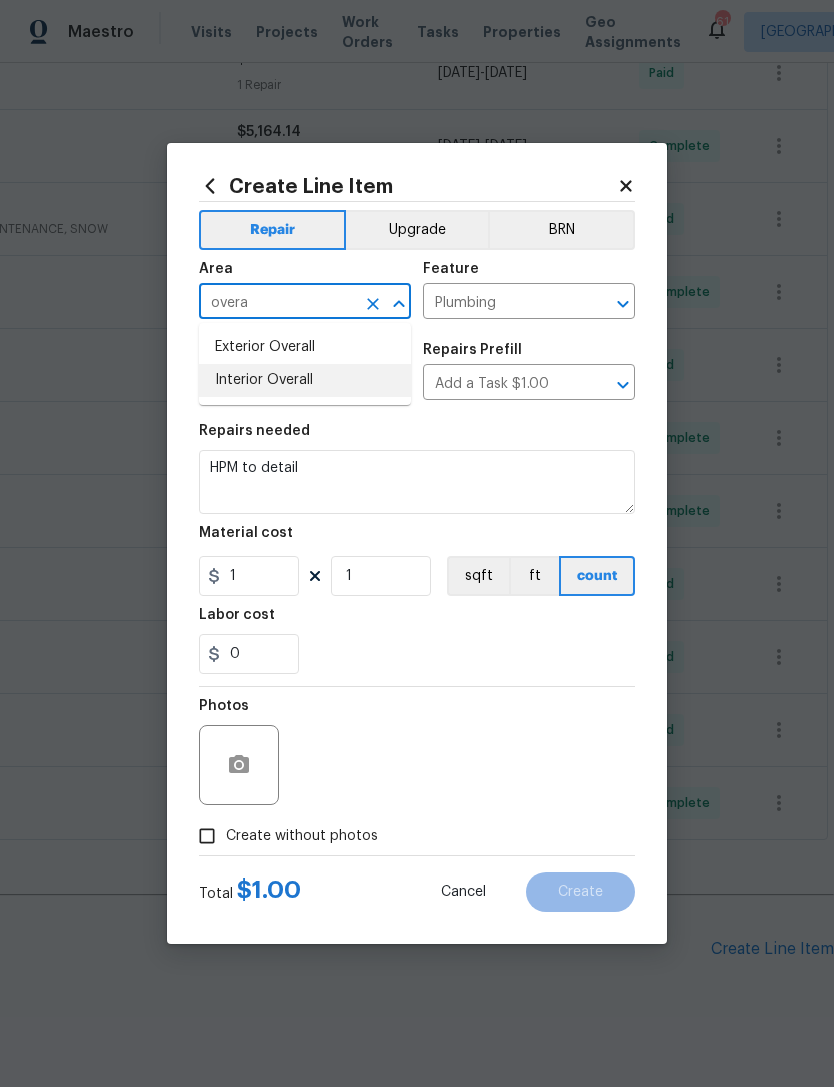 click on "Interior Overall" at bounding box center [305, 380] 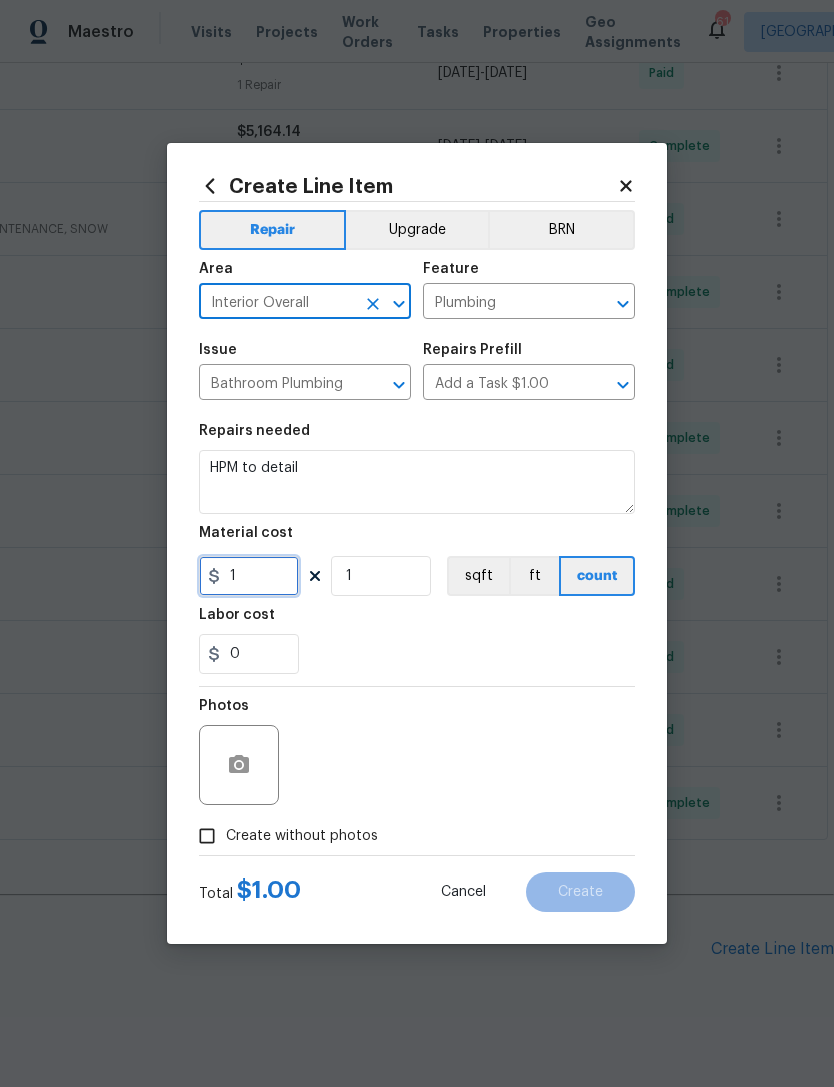 click on "1" at bounding box center [249, 576] 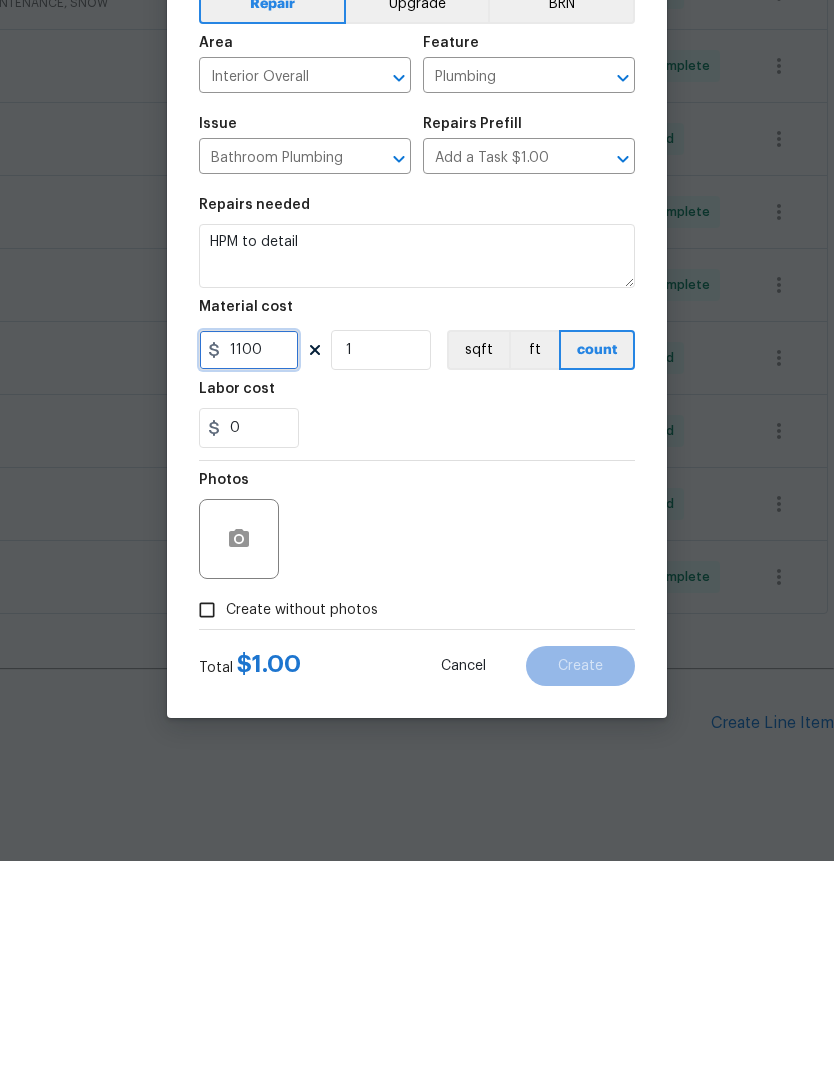 type on "1100" 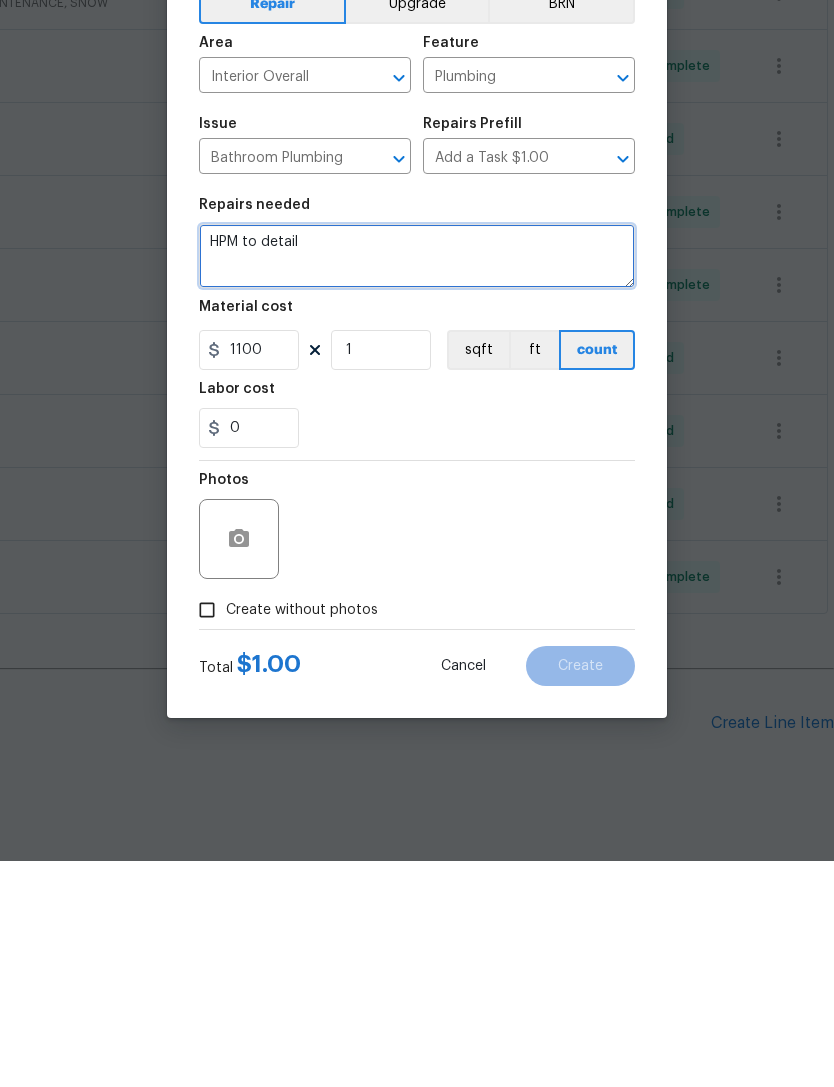 click on "HPM to detail" at bounding box center (417, 482) 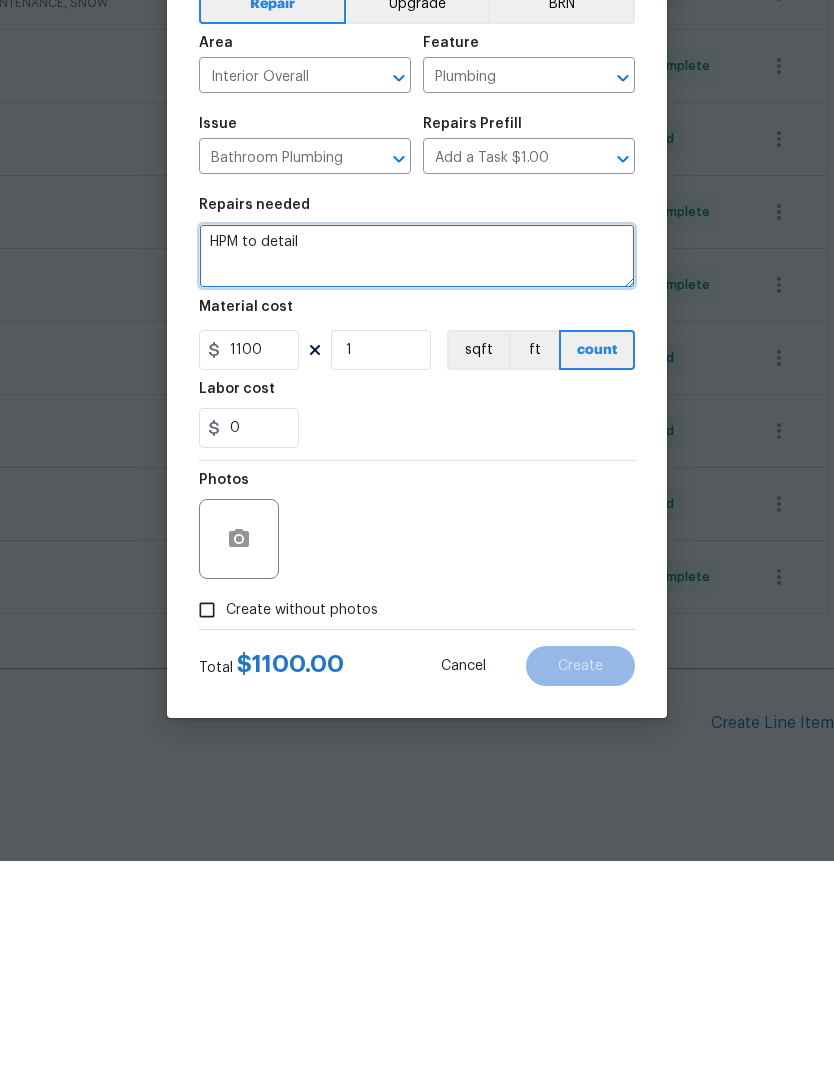 click on "HPM to detail" at bounding box center (417, 482) 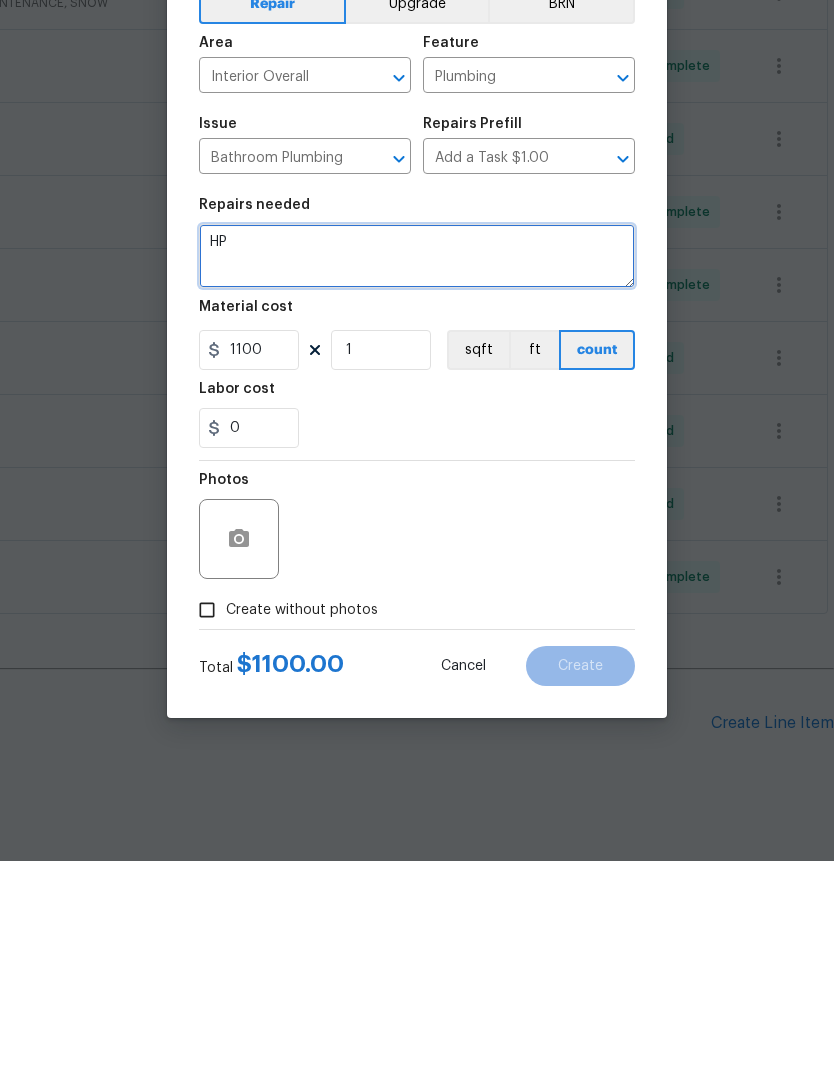 type on "H" 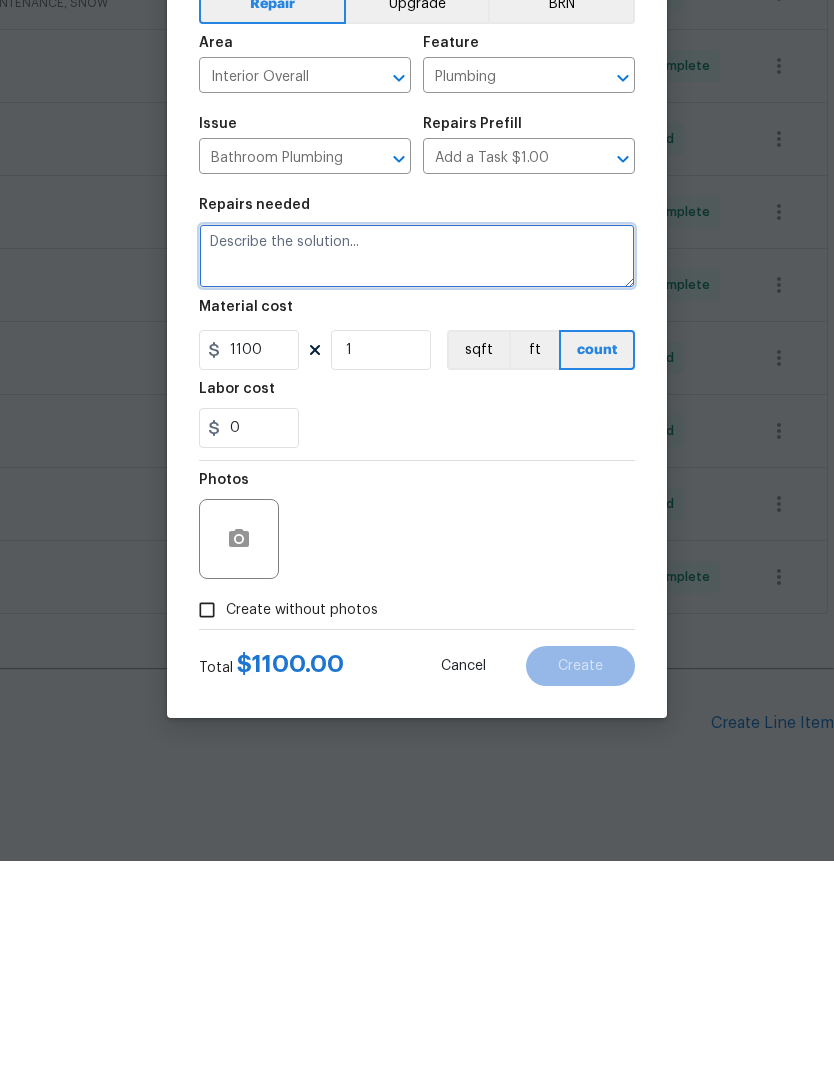 click at bounding box center (417, 482) 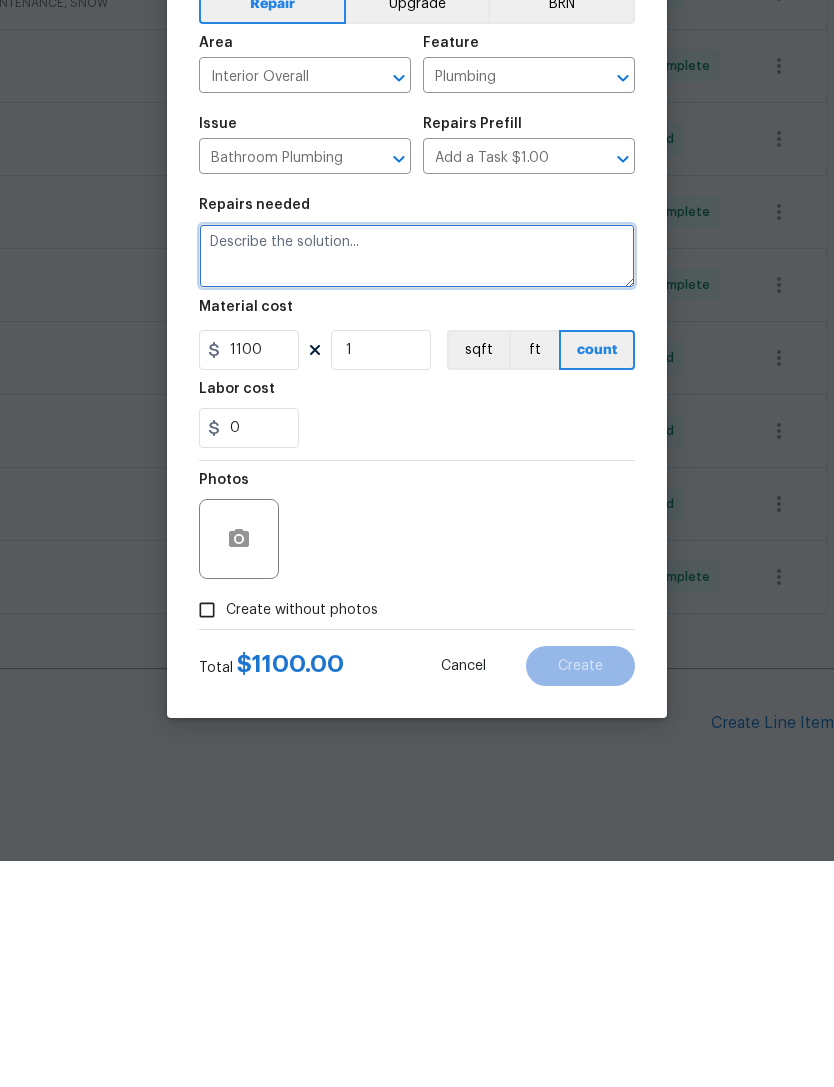 paste on "Interior Overall -> Cabinets -> Bathroom Cabinets
Remove the existing bathroom vanity (if present) and install a new 24'' bathroom vanity (PM to approve of style/finish). Ensure that the new vanity is properly anchored to the wall and that the new 24'' bathroom vanity has all of the supply lines and drains hooked up and that they operate as intended. Haul away and dispose of all debris.
(3.0 ea)" 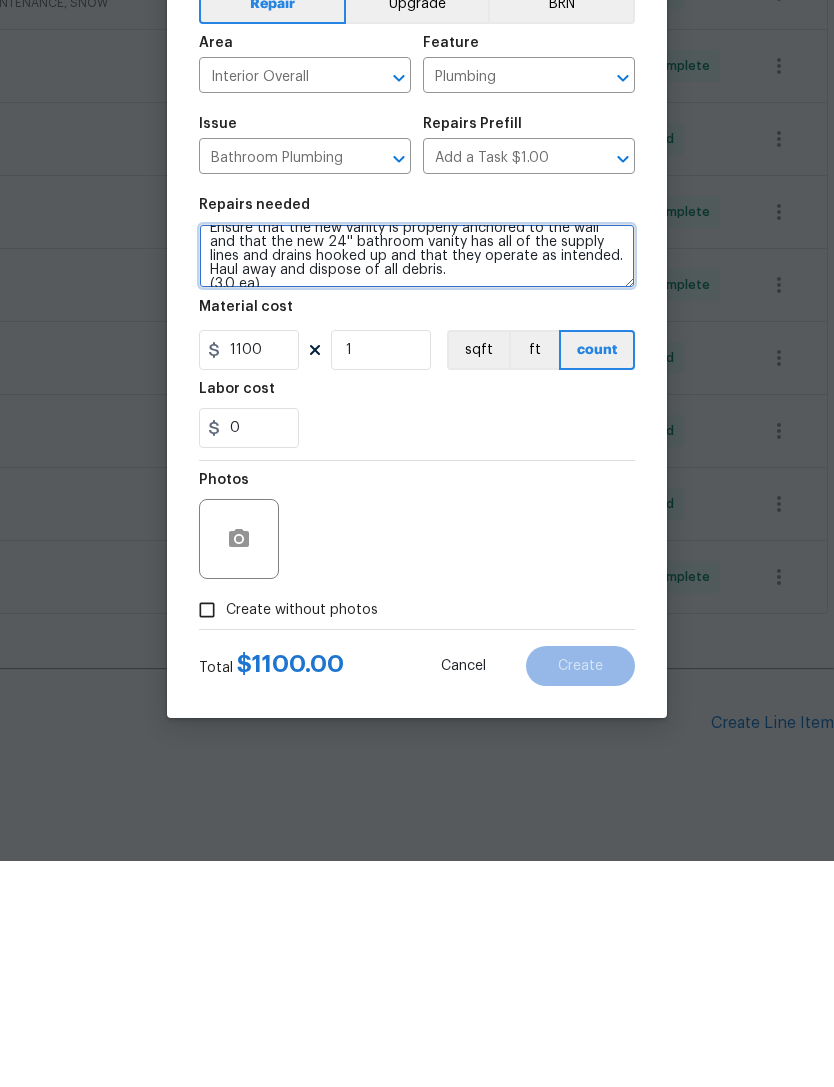 scroll, scrollTop: 62, scrollLeft: 0, axis: vertical 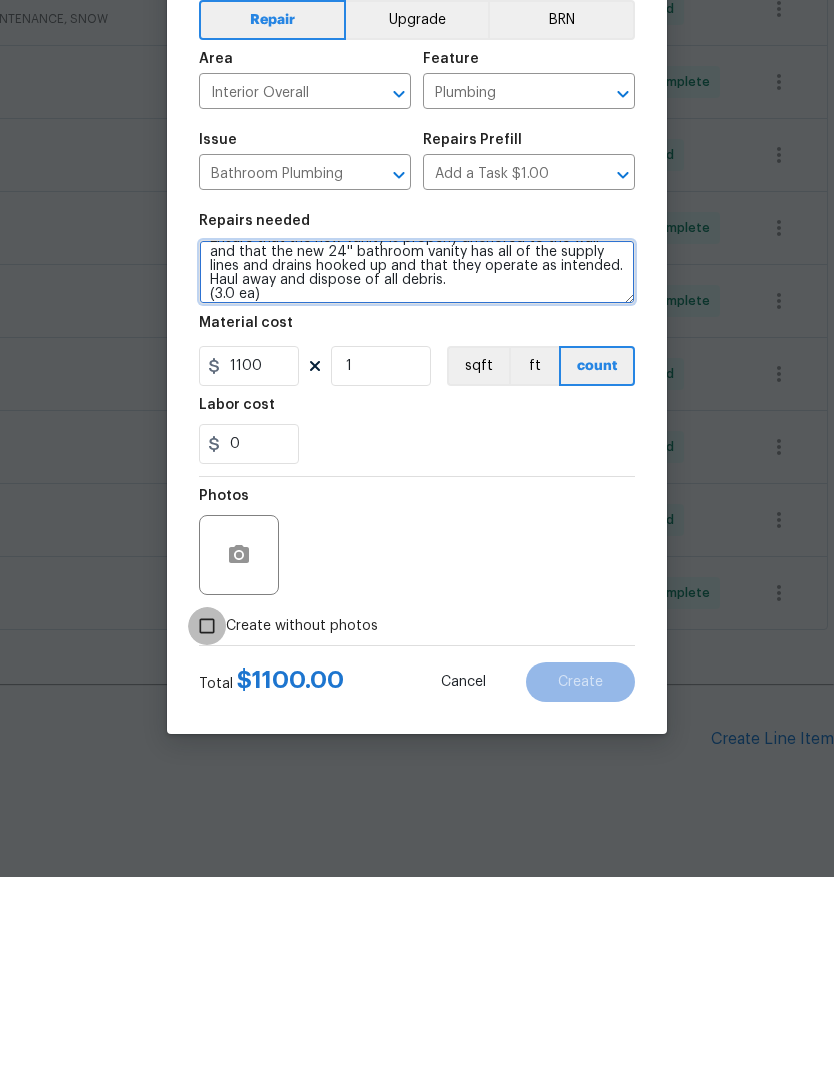 type on "Interior Overall -> Cabinets -> Bathroom Cabinets
Remove the existing bathroom vanity (if present) and install a new 24'' bathroom vanity (PM to approve of style/finish). Ensure that the new vanity is properly anchored to the wall and that the new 24'' bathroom vanity has all of the supply lines and drains hooked up and that they operate as intended. Haul away and dispose of all debris.
(3.0 ea)" 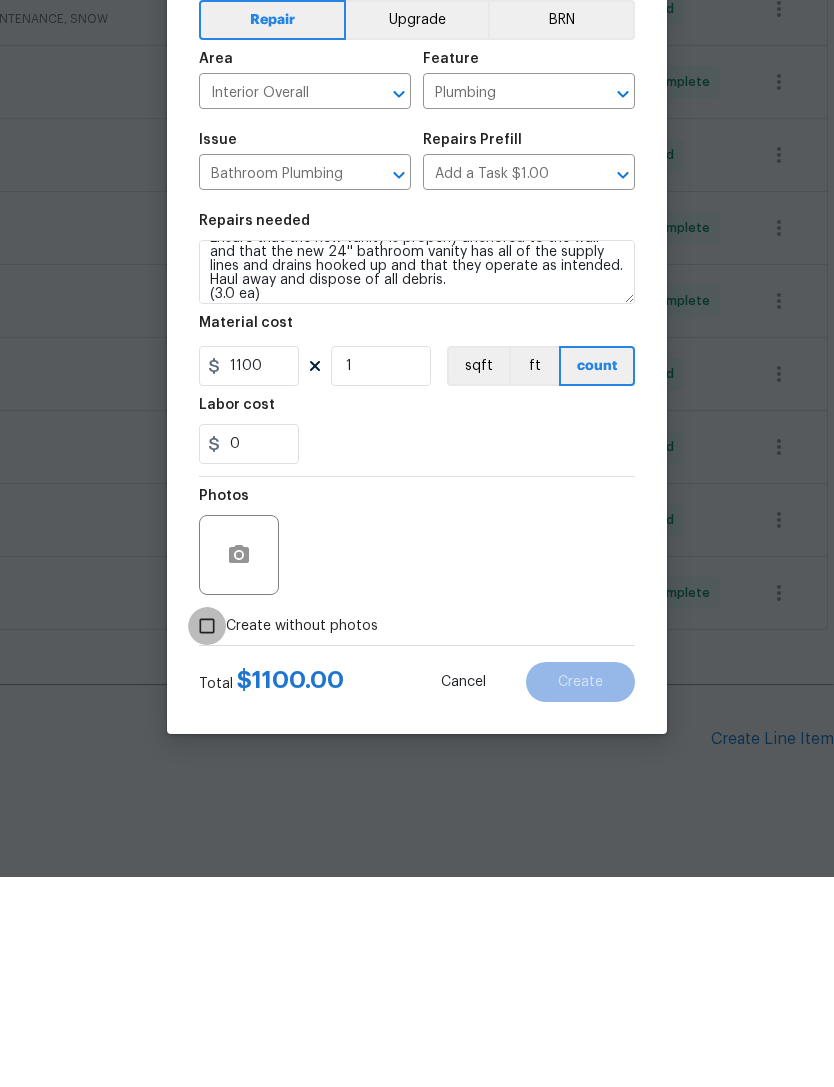 click on "Create without photos" at bounding box center [207, 836] 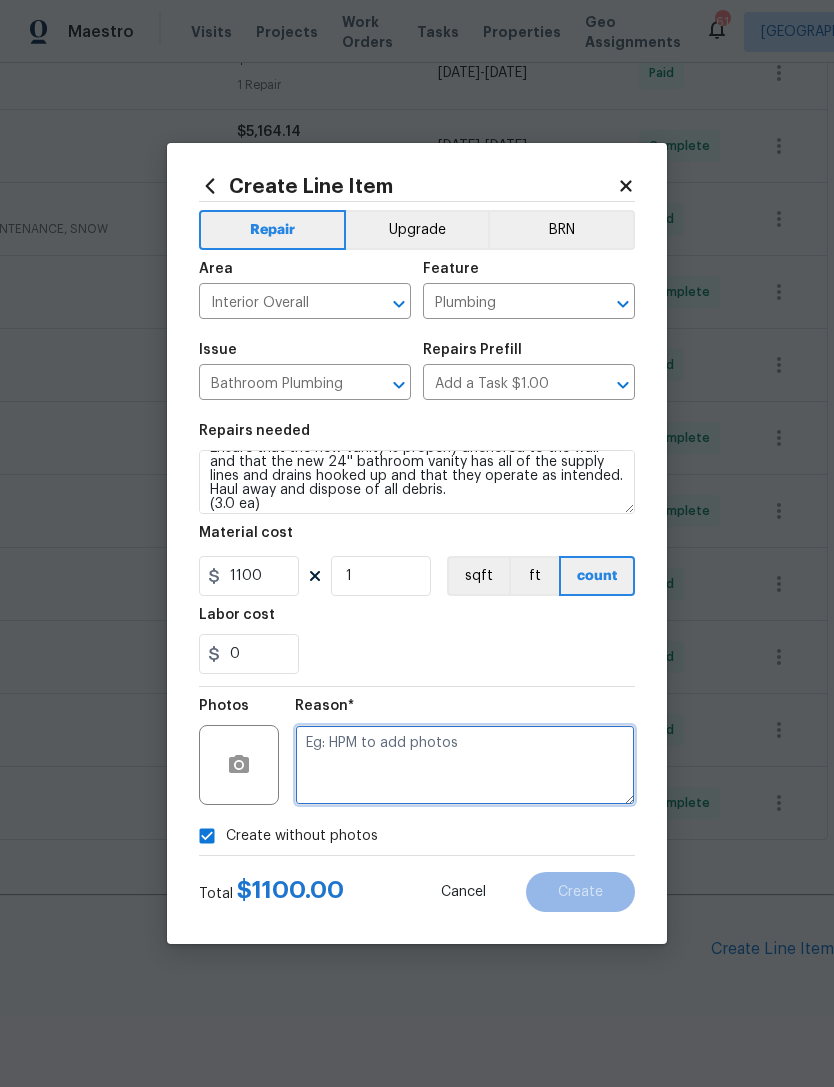 click at bounding box center (465, 765) 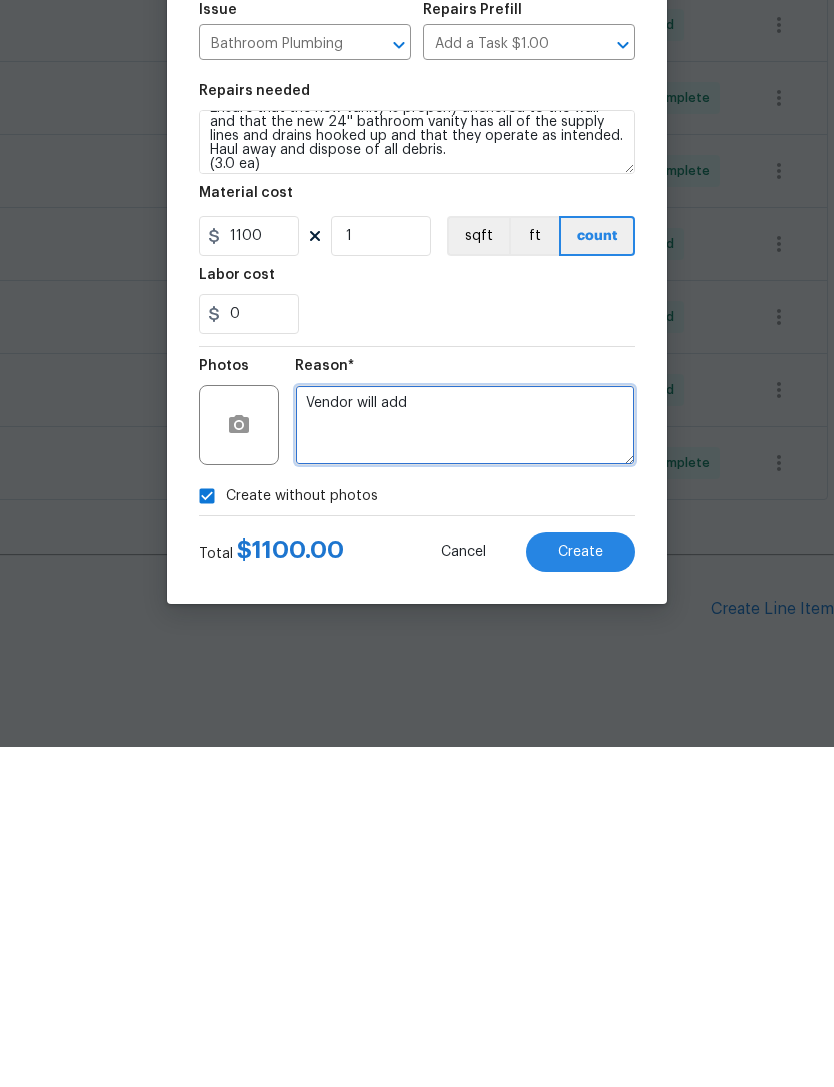 type on "Vendor will add" 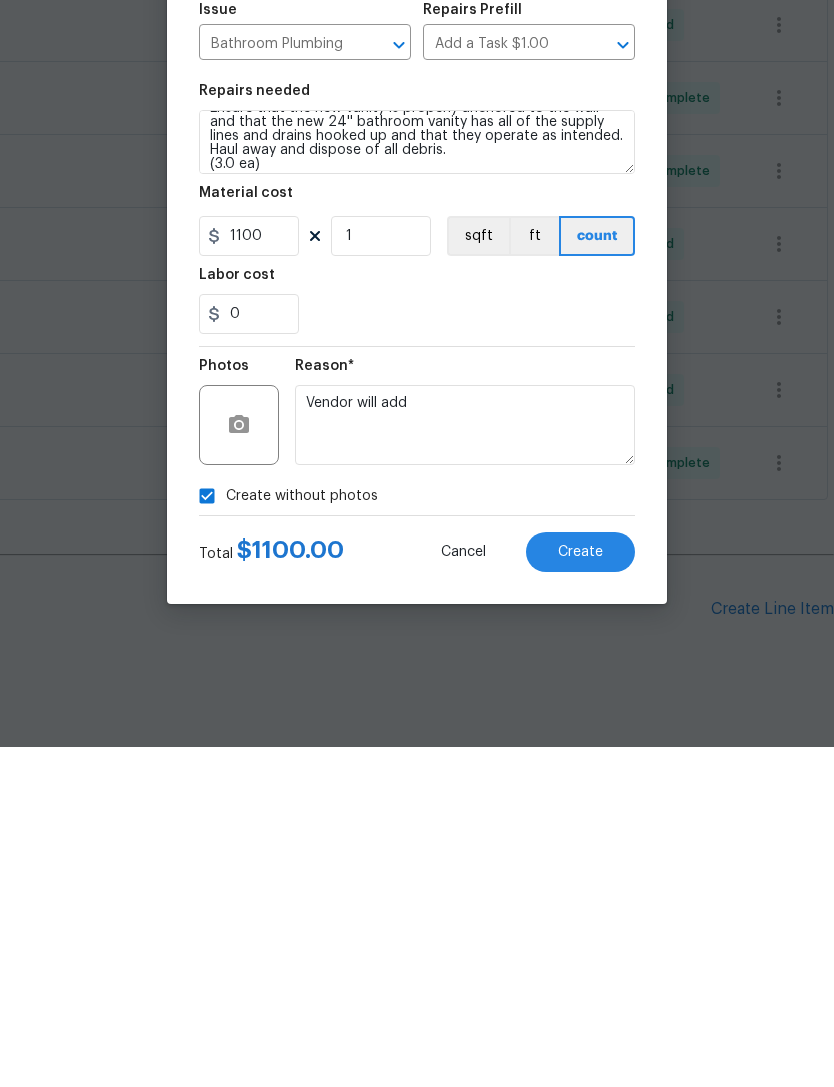 click on "Create" at bounding box center [580, 892] 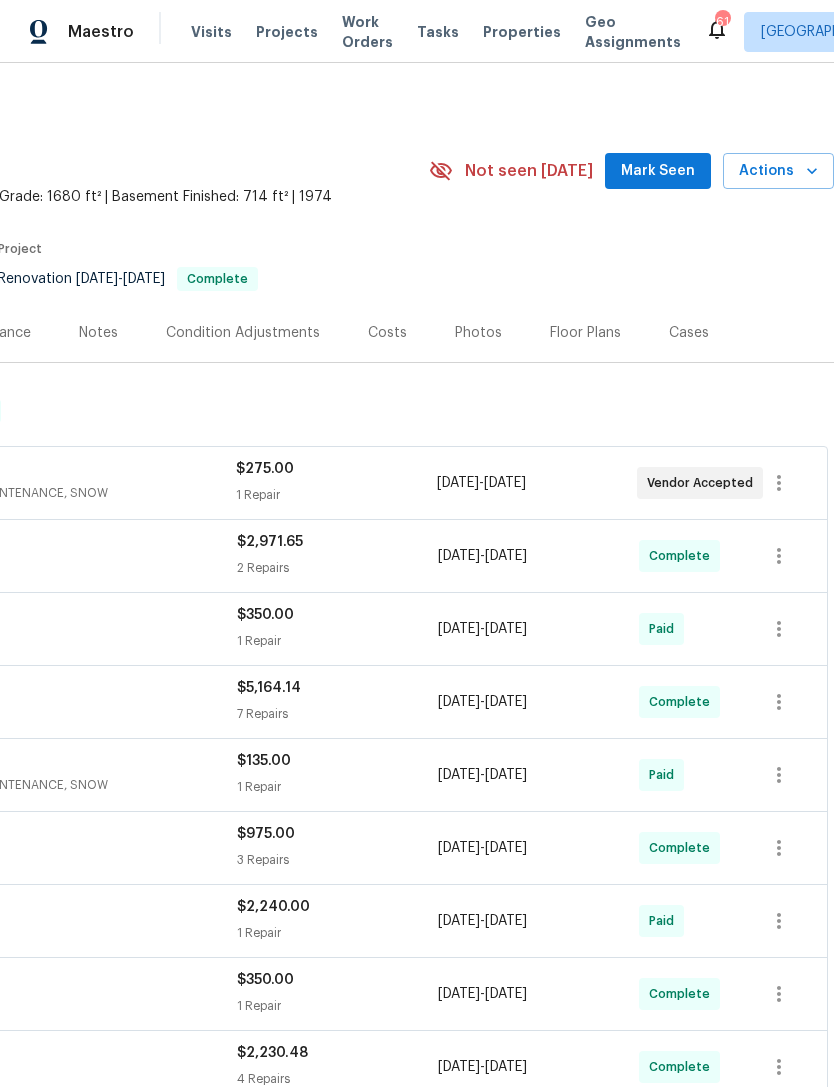 scroll, scrollTop: 0, scrollLeft: 296, axis: horizontal 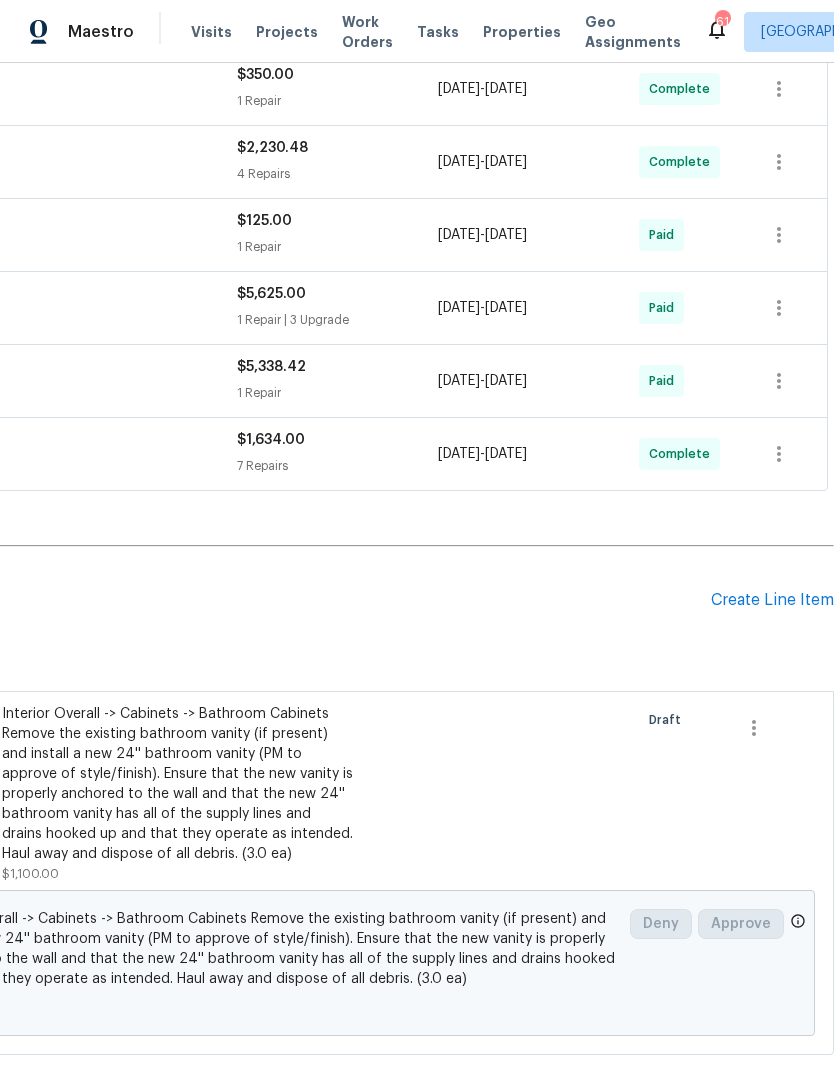 click on "Create Line Item" at bounding box center (772, 600) 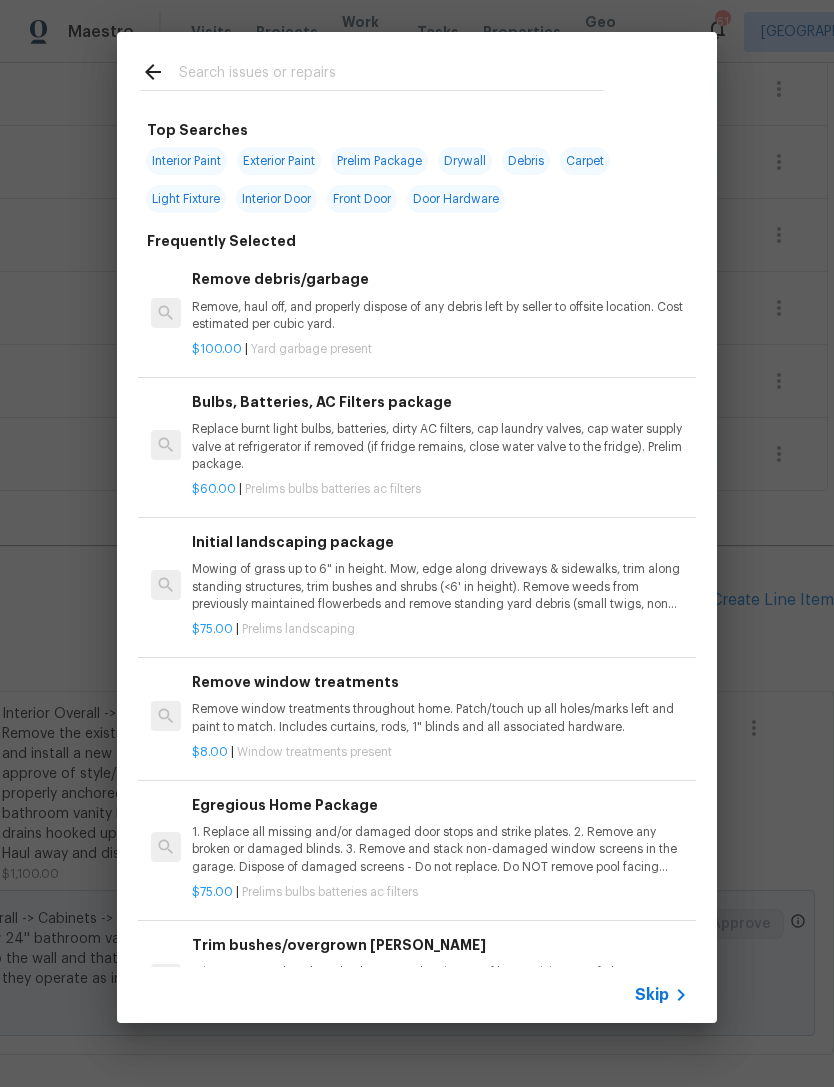 click at bounding box center [391, 75] 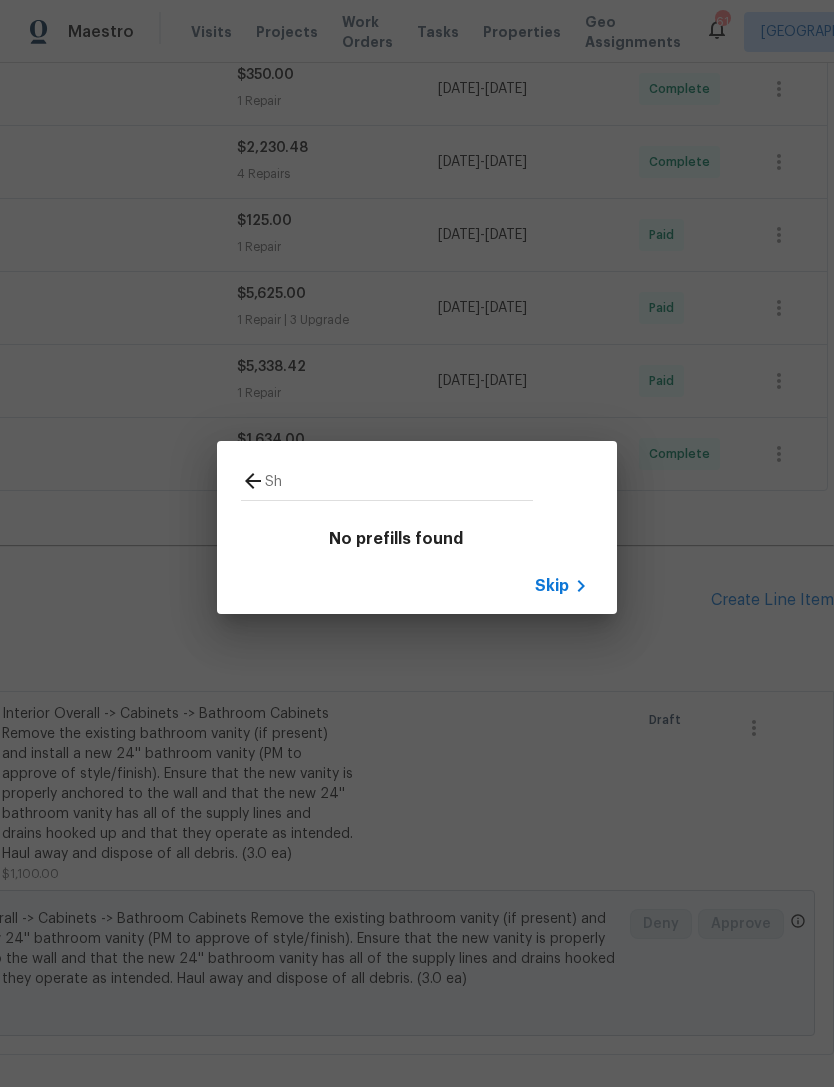 type on "S" 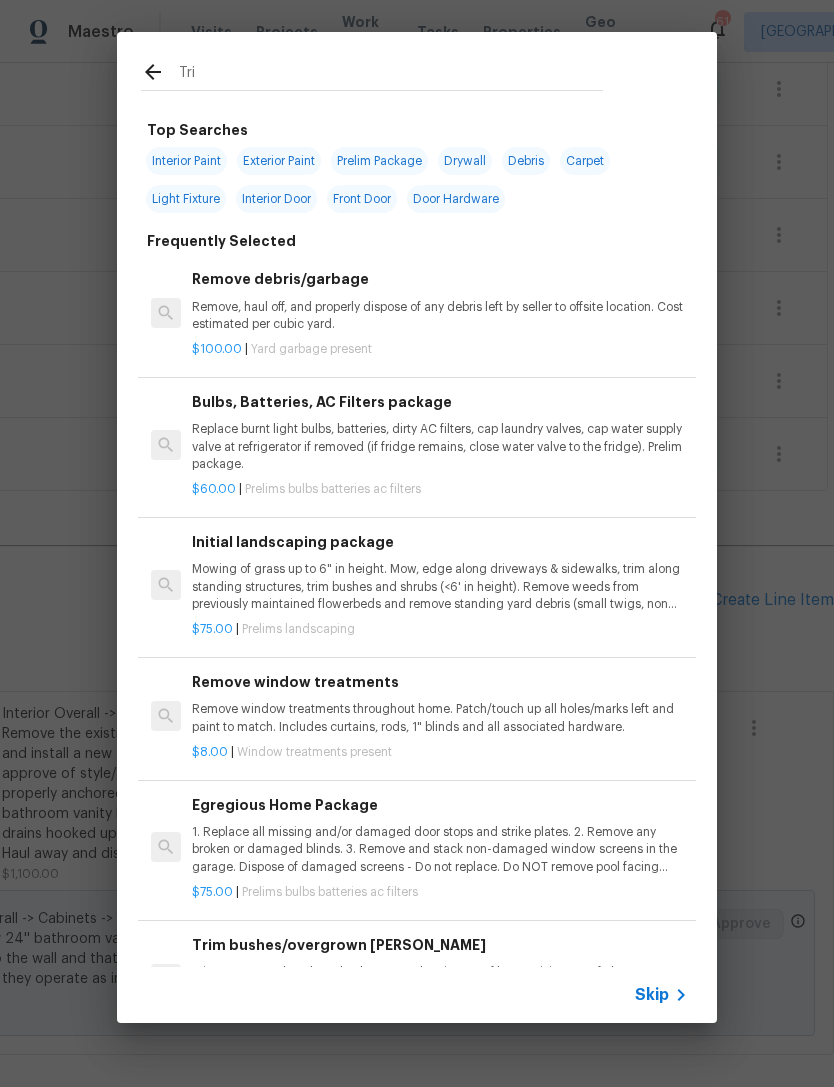 type on "Trim" 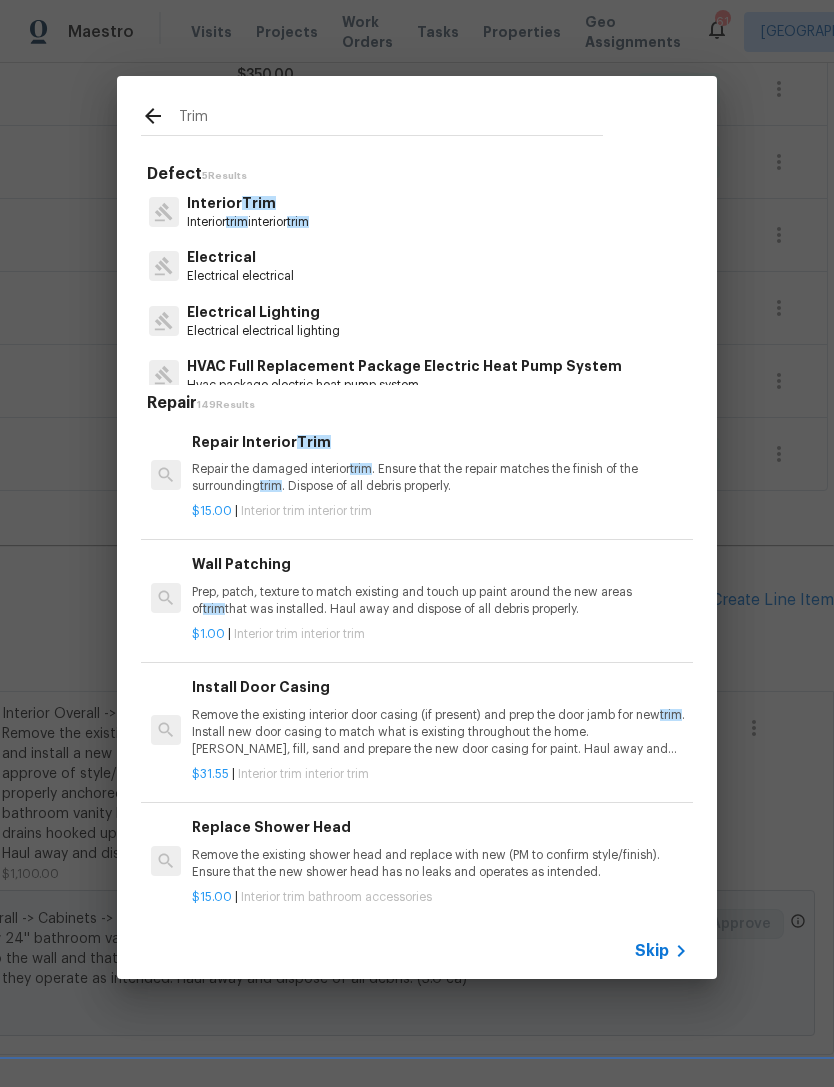 click on "Interior  trim  interior  trim" at bounding box center [248, 222] 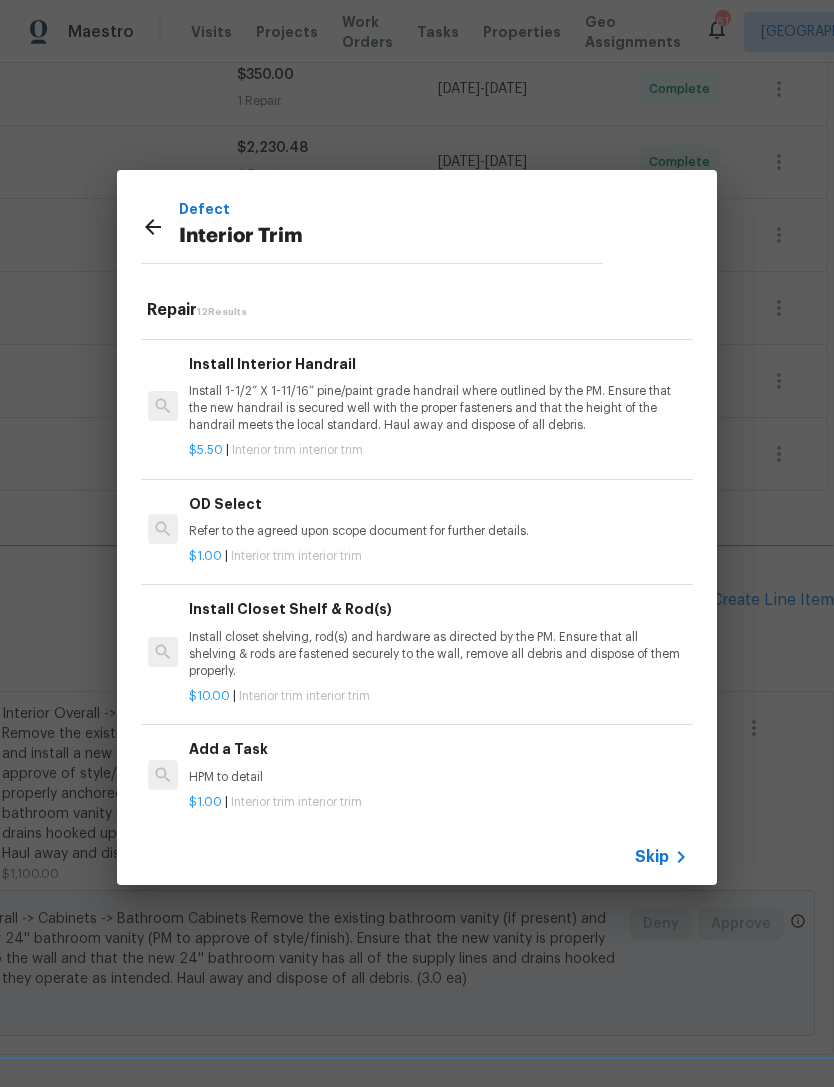 scroll, scrollTop: 1052, scrollLeft: 3, axis: both 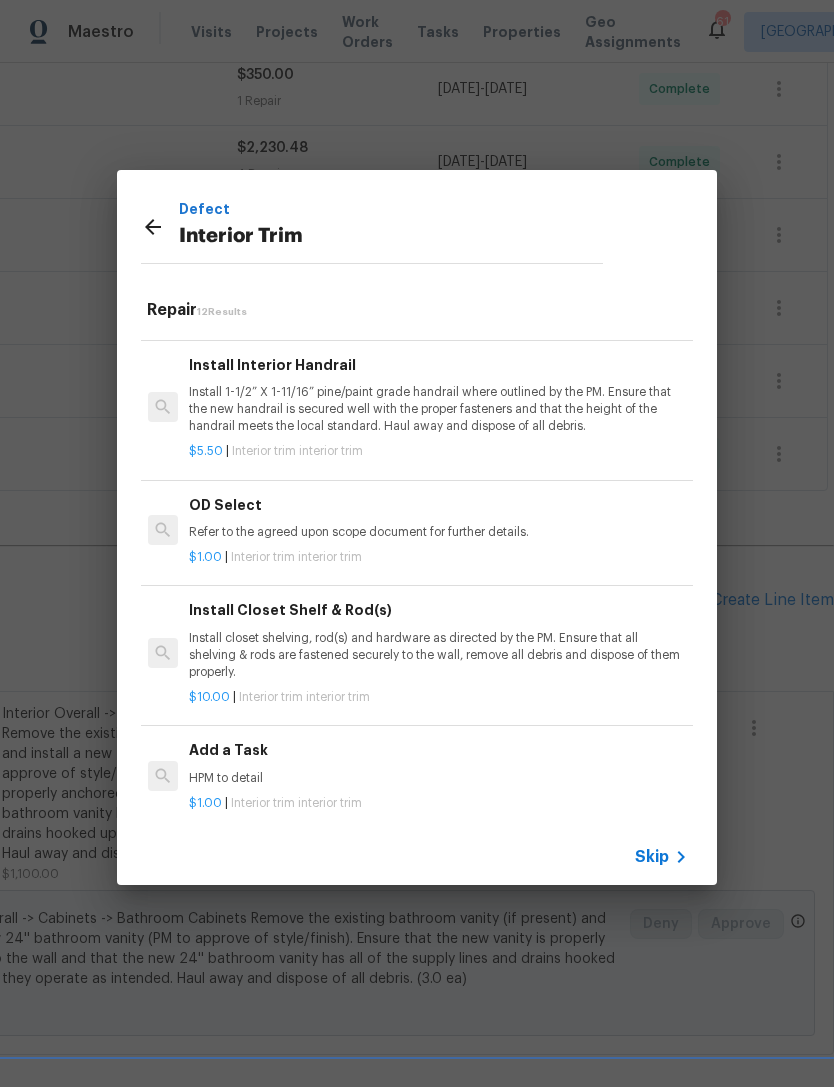 click on "Add a Task" at bounding box center [437, 750] 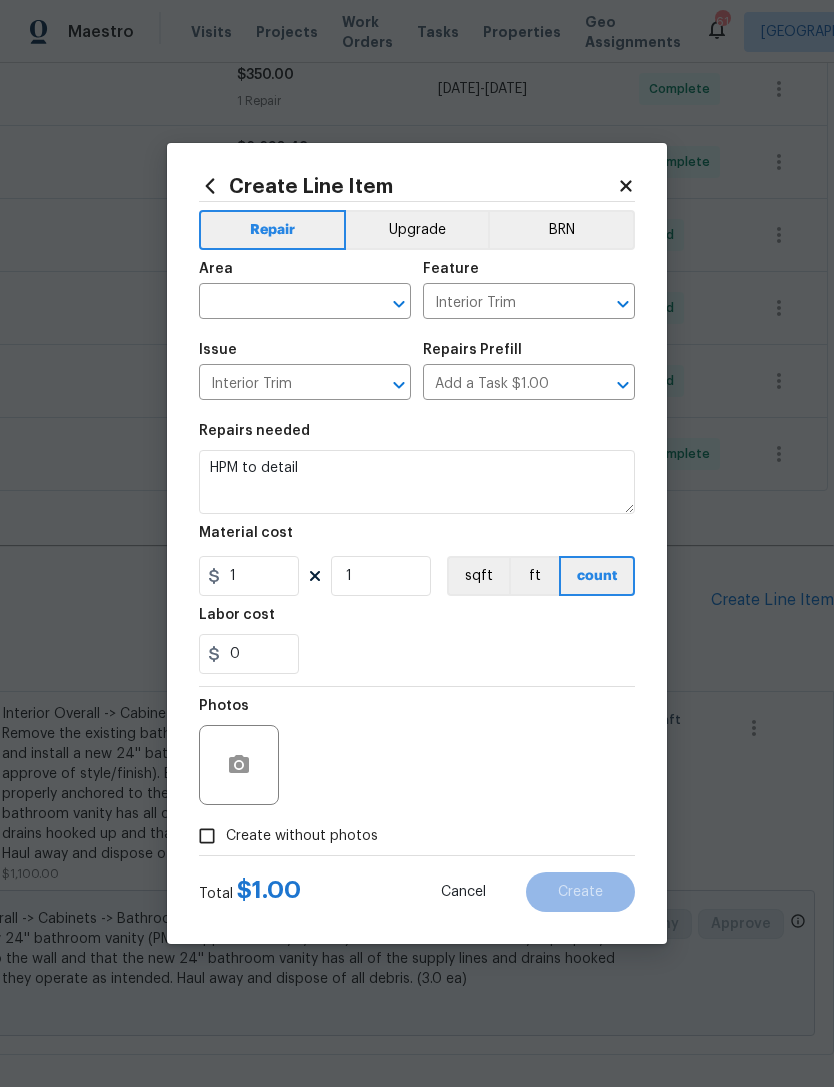 click on "Area" at bounding box center (305, 275) 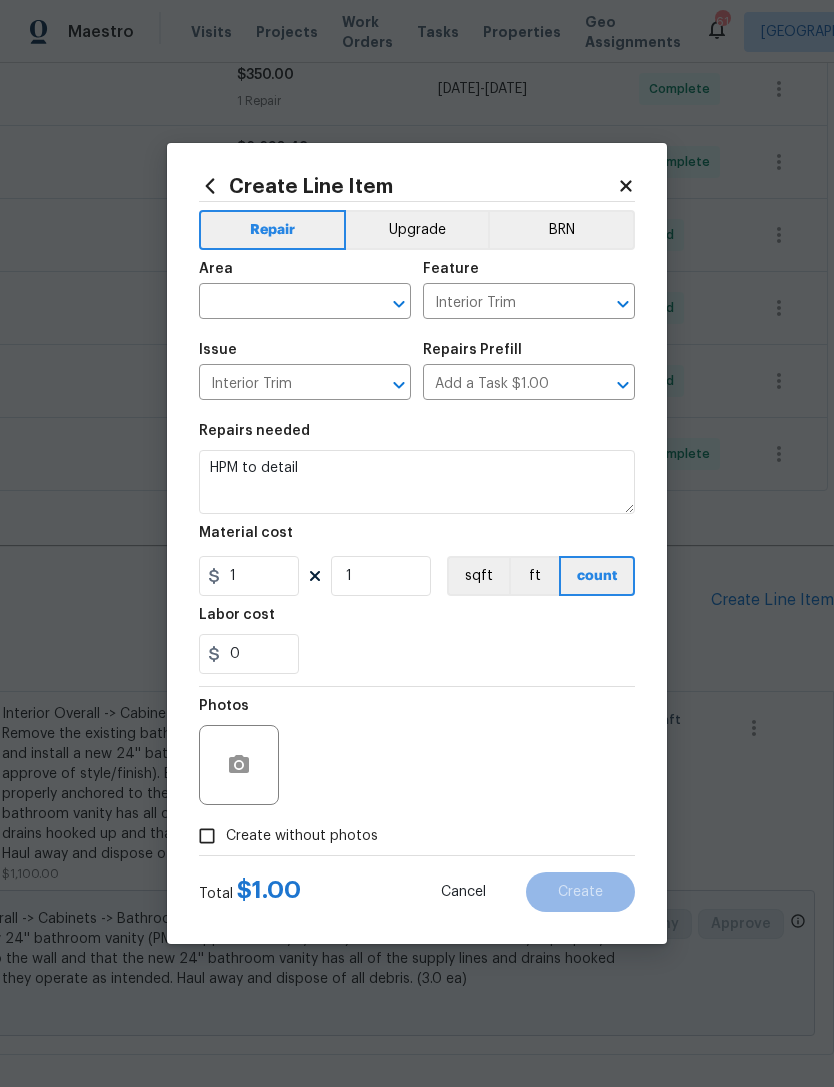 click 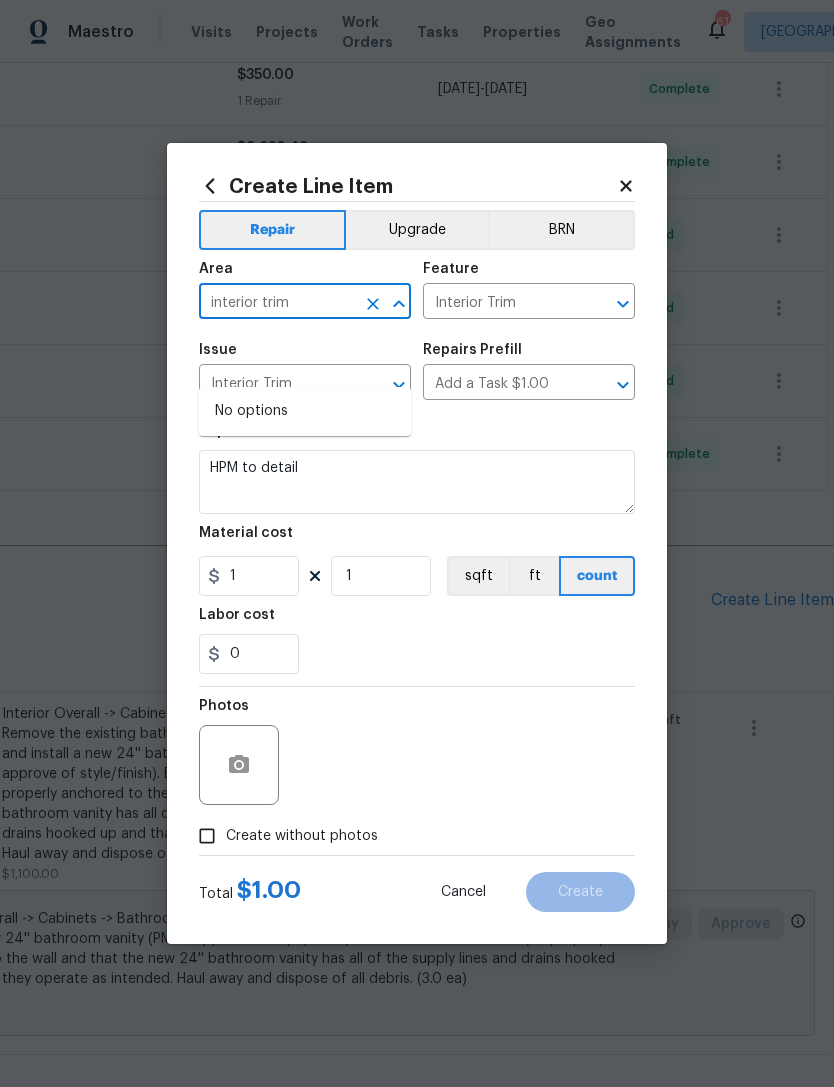 type on "interior trim" 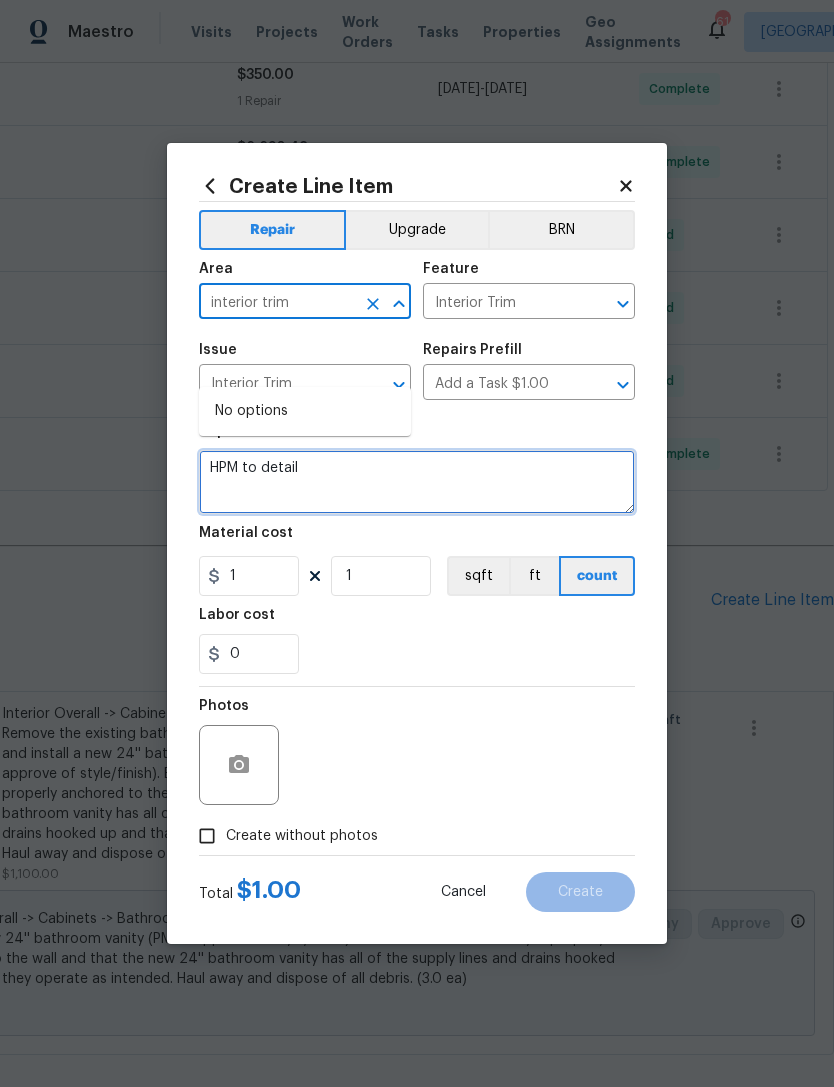 click on "HPM to detail" at bounding box center (417, 482) 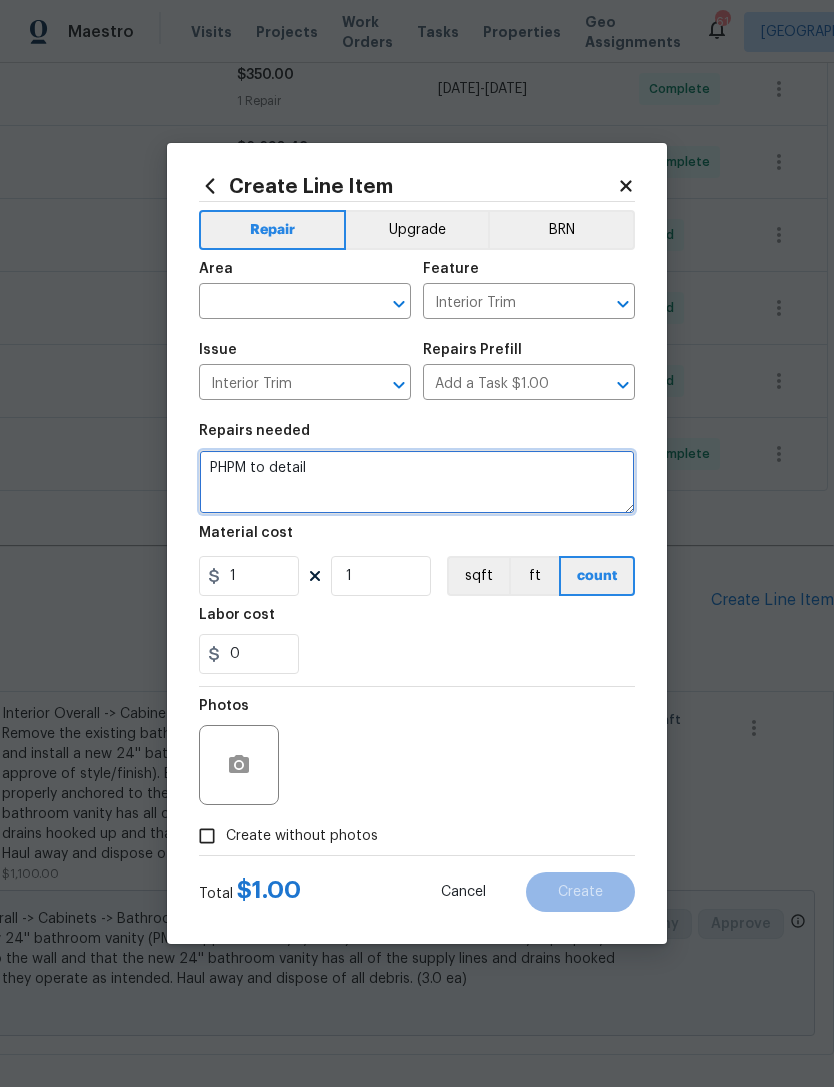 type on "PHPM to detail" 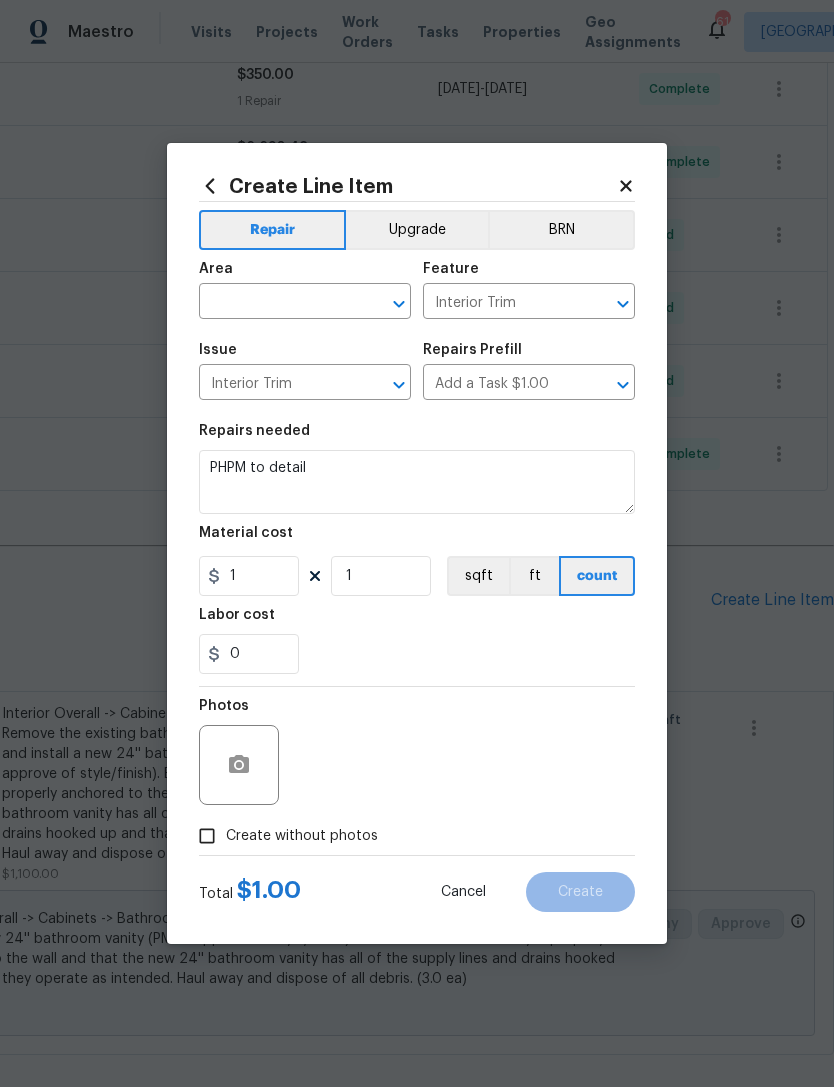 click at bounding box center (277, 303) 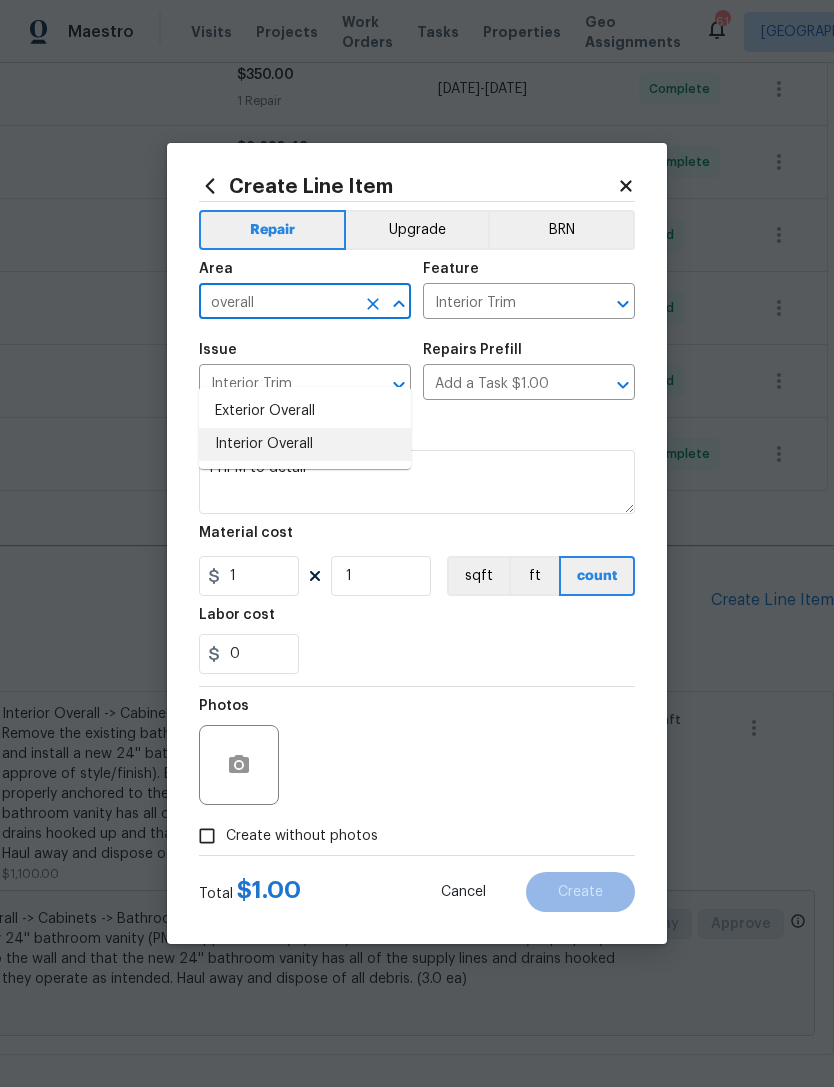 click on "Interior Overall" at bounding box center (305, 444) 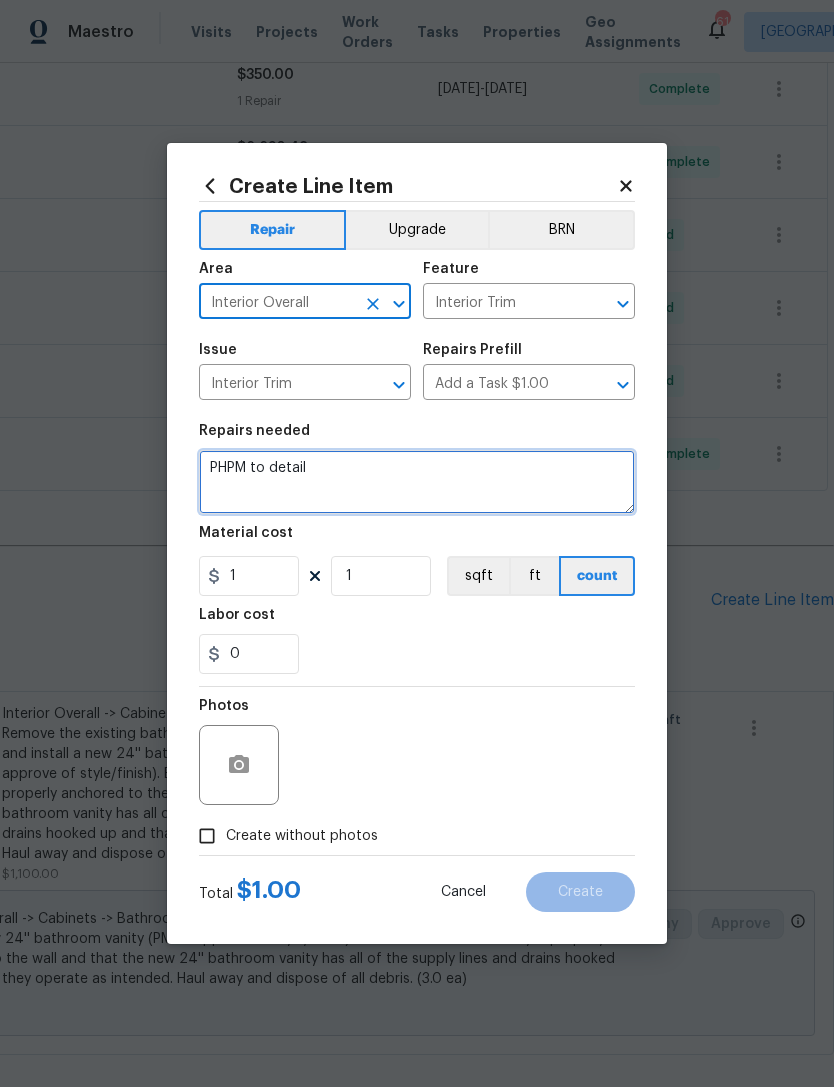 click on "PHPM to detail" at bounding box center [417, 482] 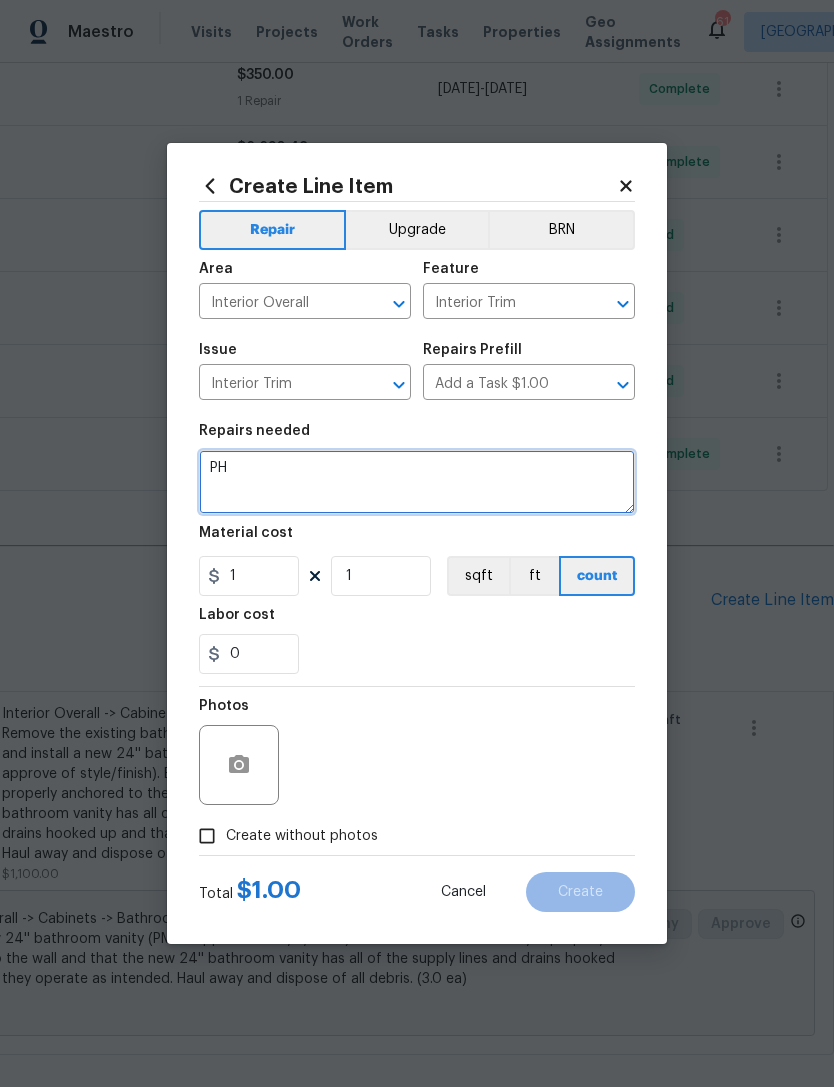 type on "P" 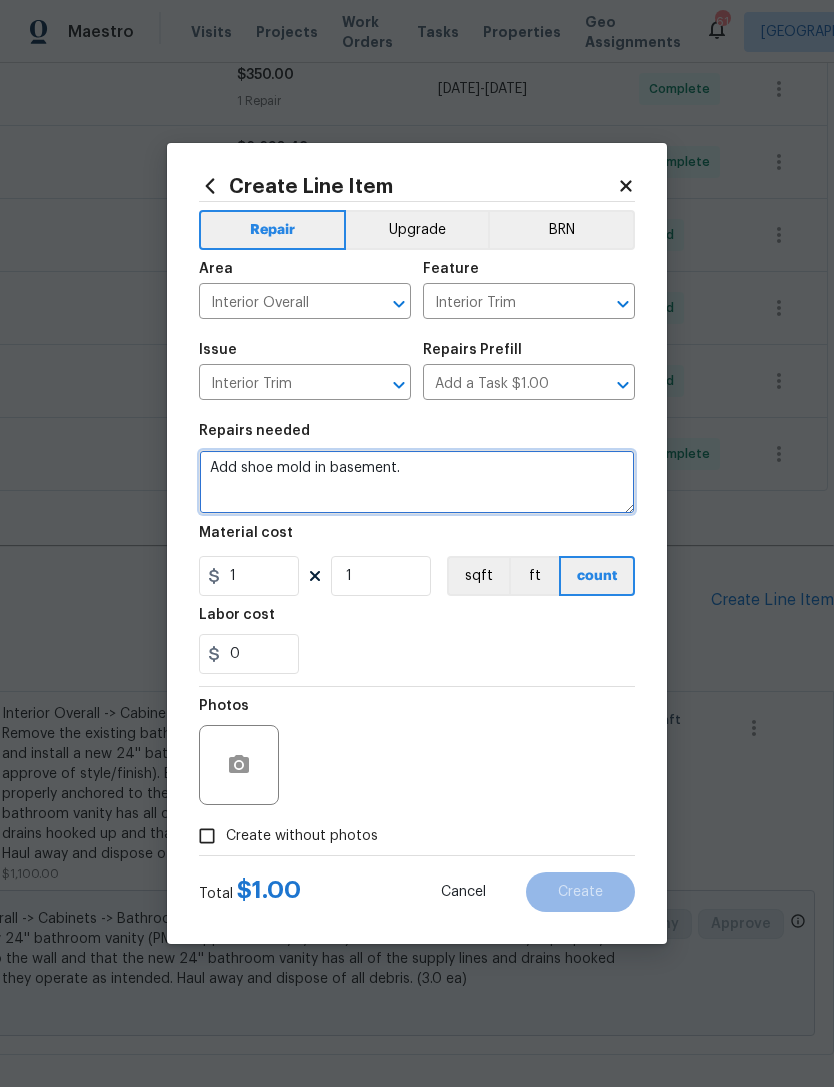 click on "Add shoe mold in basement." at bounding box center [417, 482] 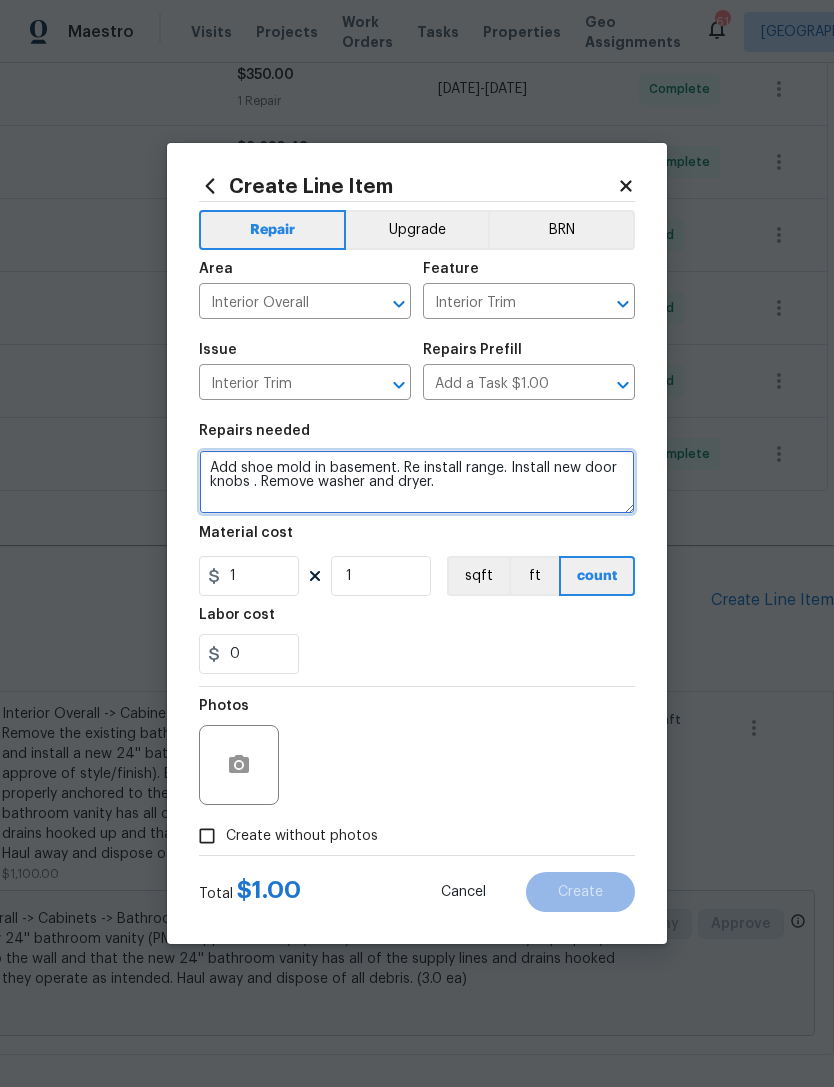 type on "Add shoe mold in basement. Re install range. Install new door knobs . Remove washer and dryer." 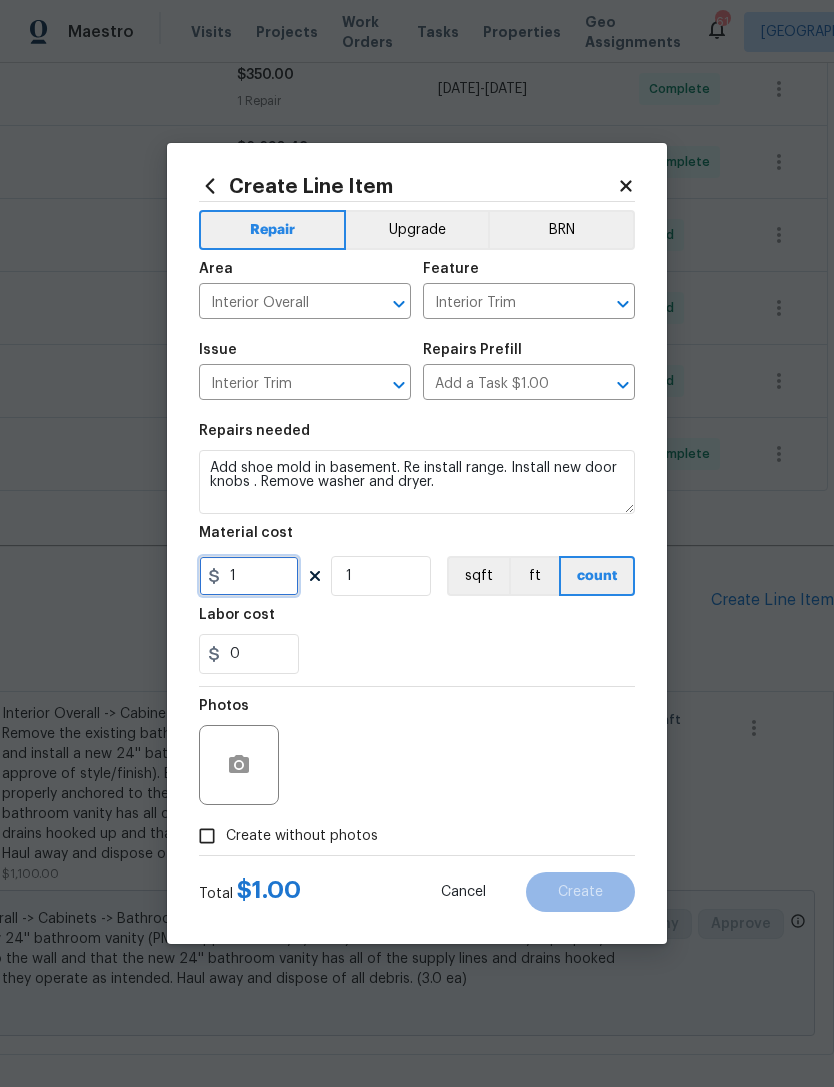 click on "1" at bounding box center (249, 576) 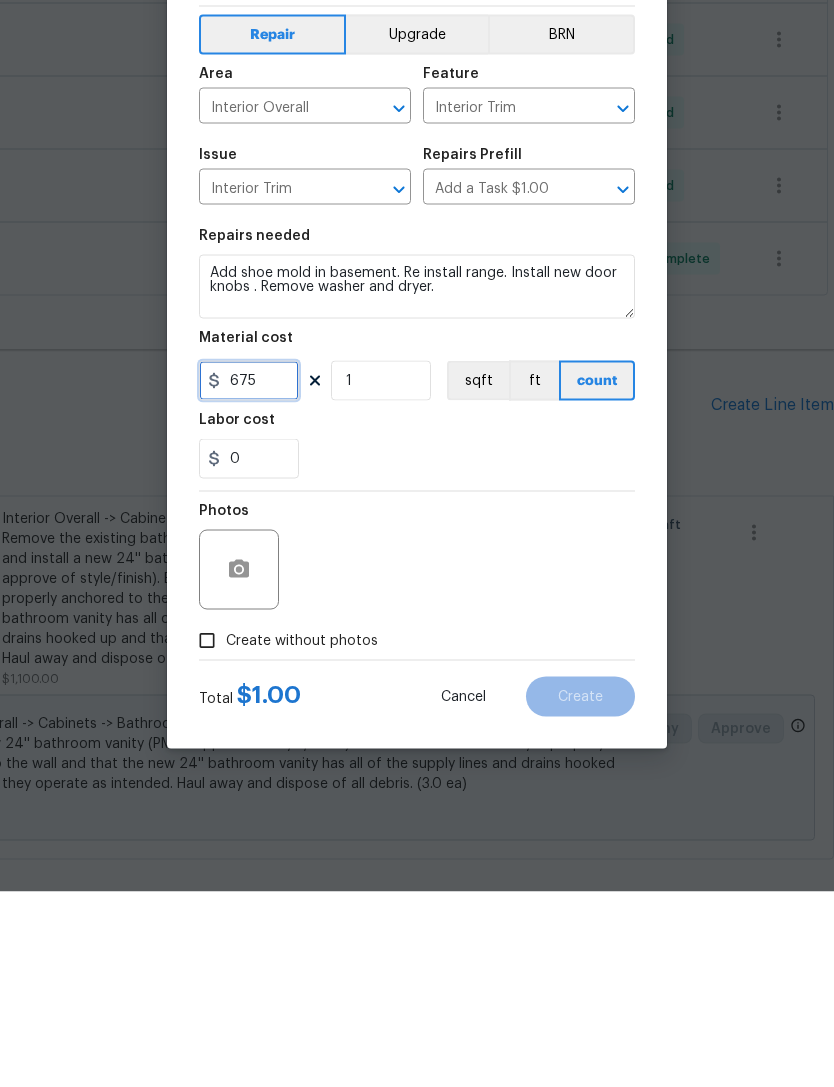 type on "675" 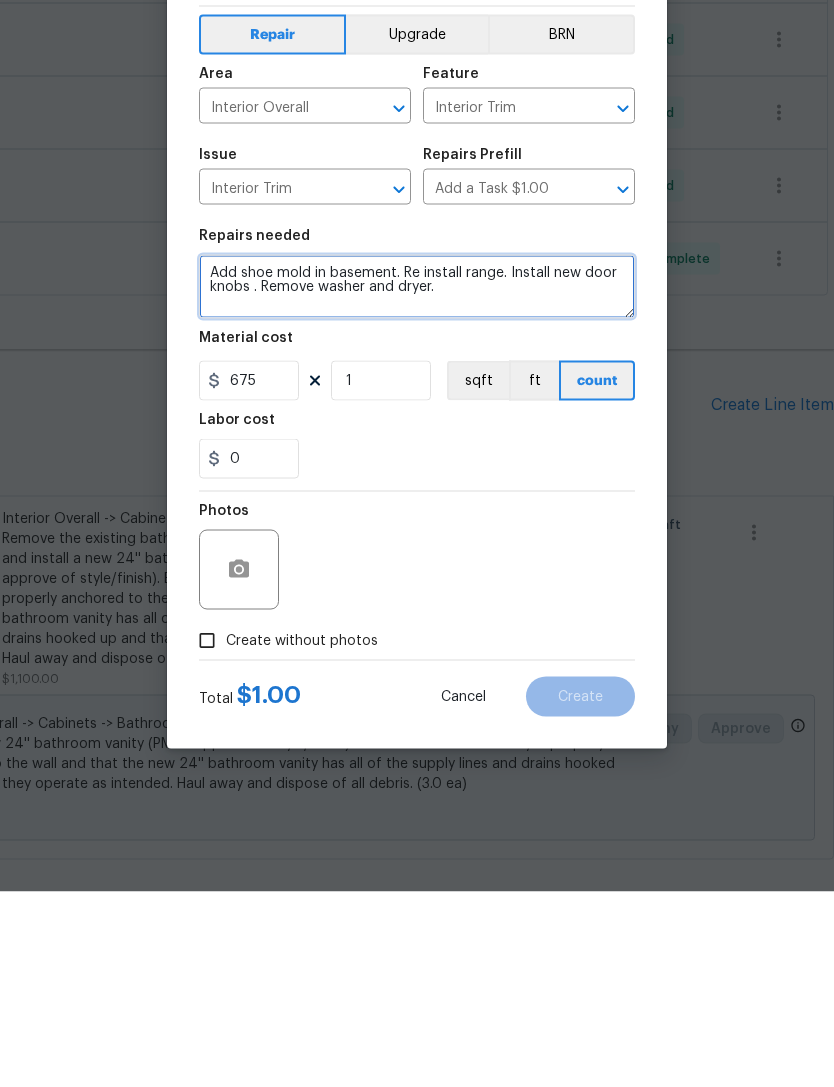 click on "Add shoe mold in basement. Re install range. Install new door knobs . Remove washer and dryer." at bounding box center [417, 482] 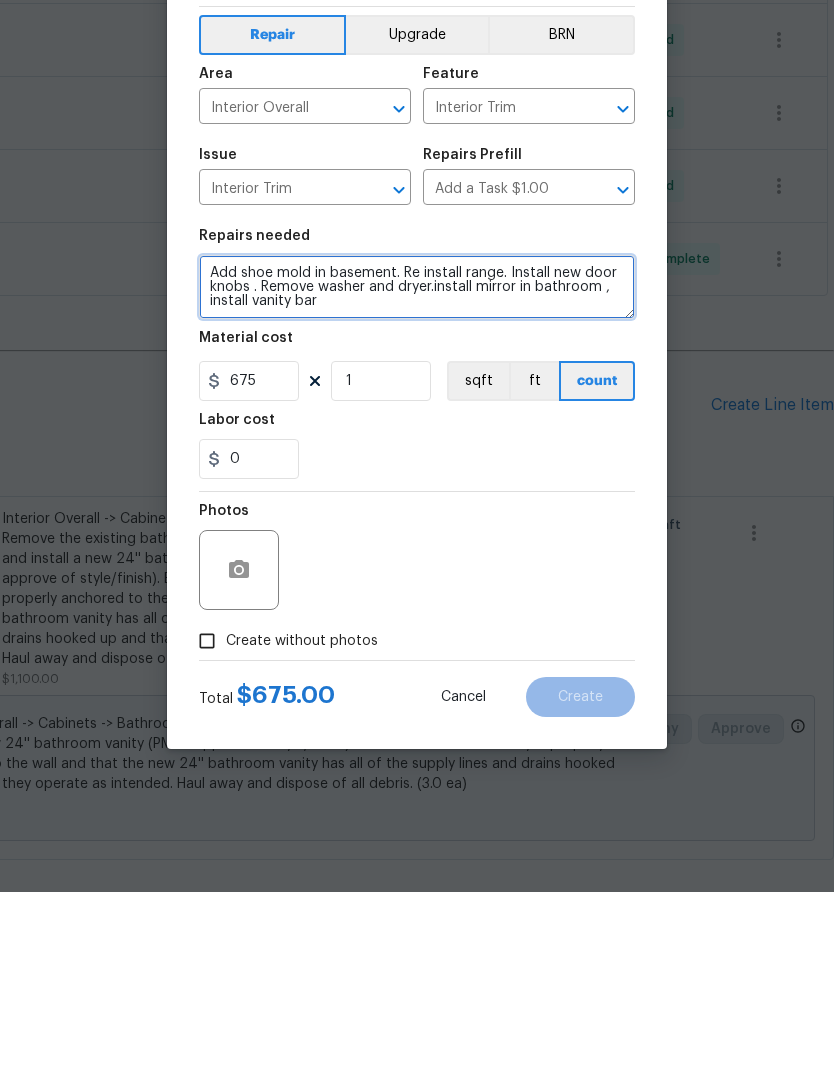 type on "Add shoe mold in basement. Re install range. Install new door knobs . Remove washer and dryer.install mirror in bathroom , install vanity bar" 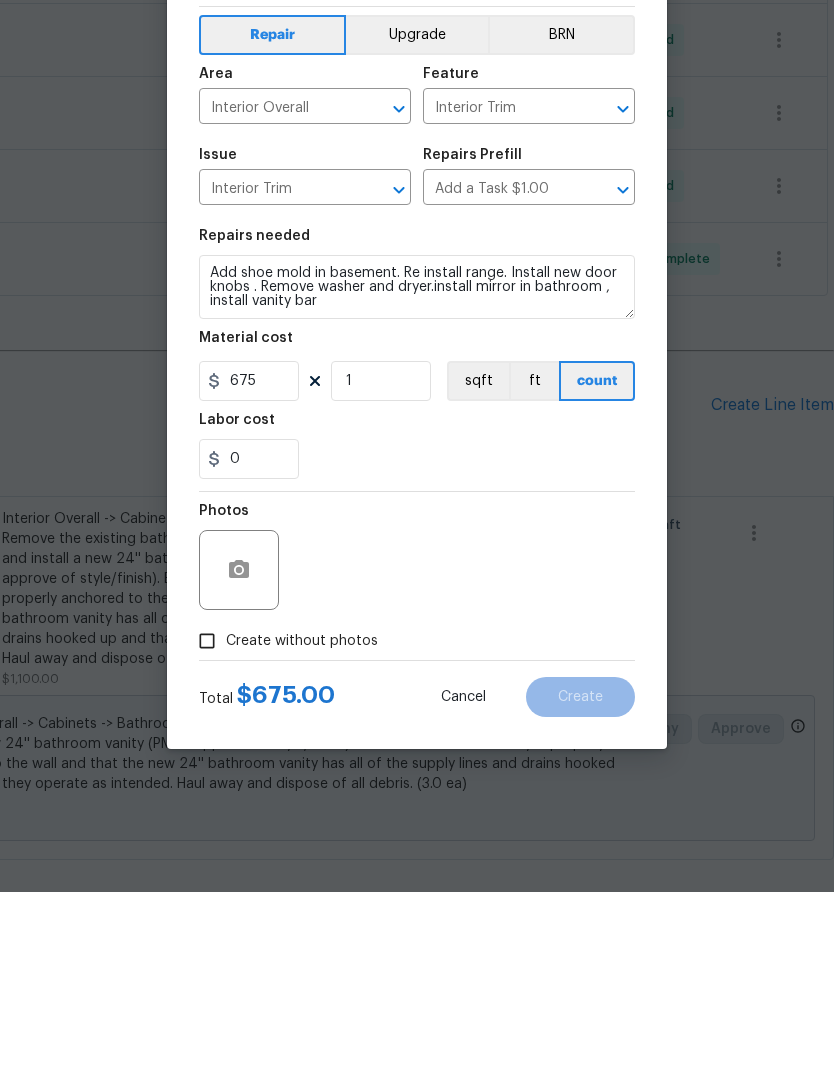 click on "Create without photos" at bounding box center (207, 836) 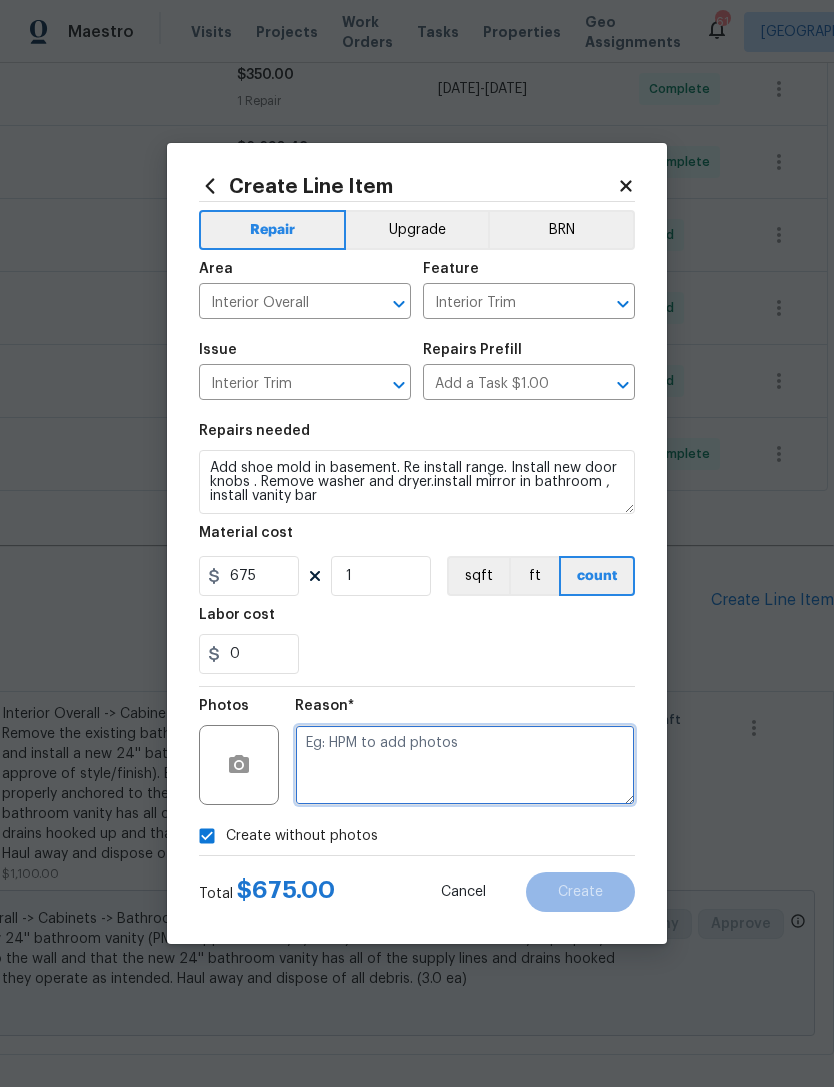 click at bounding box center [465, 765] 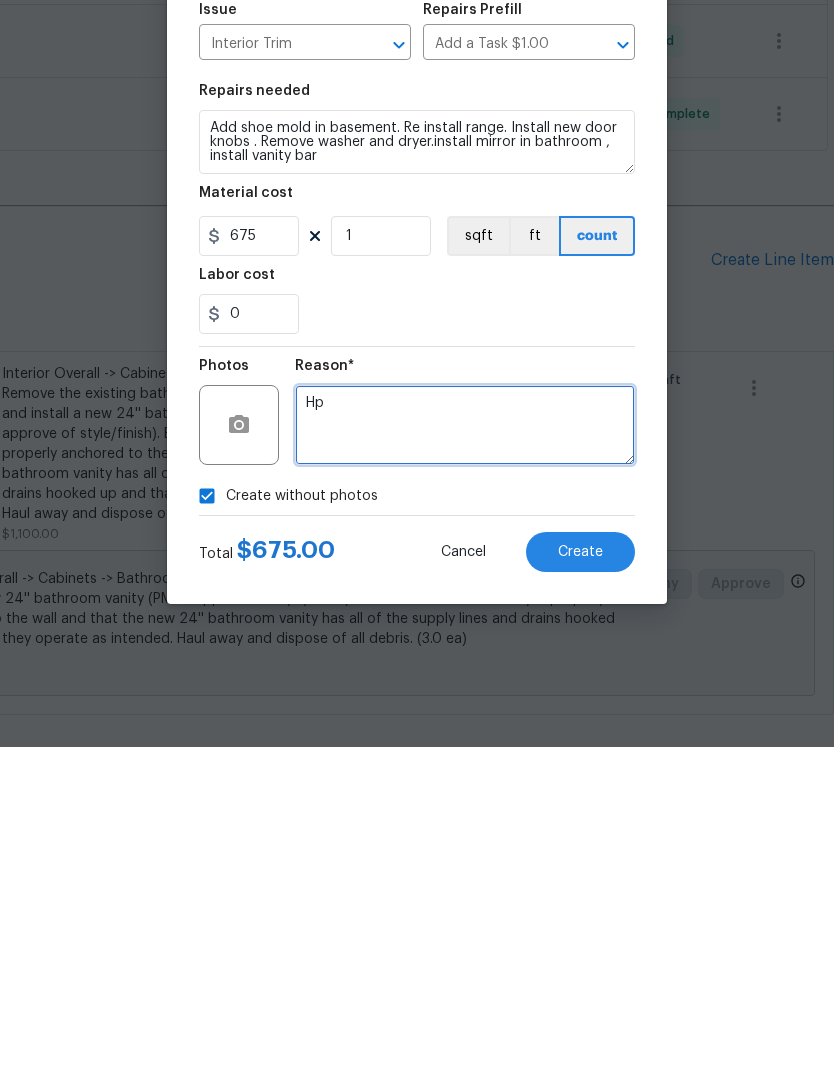 type on "H" 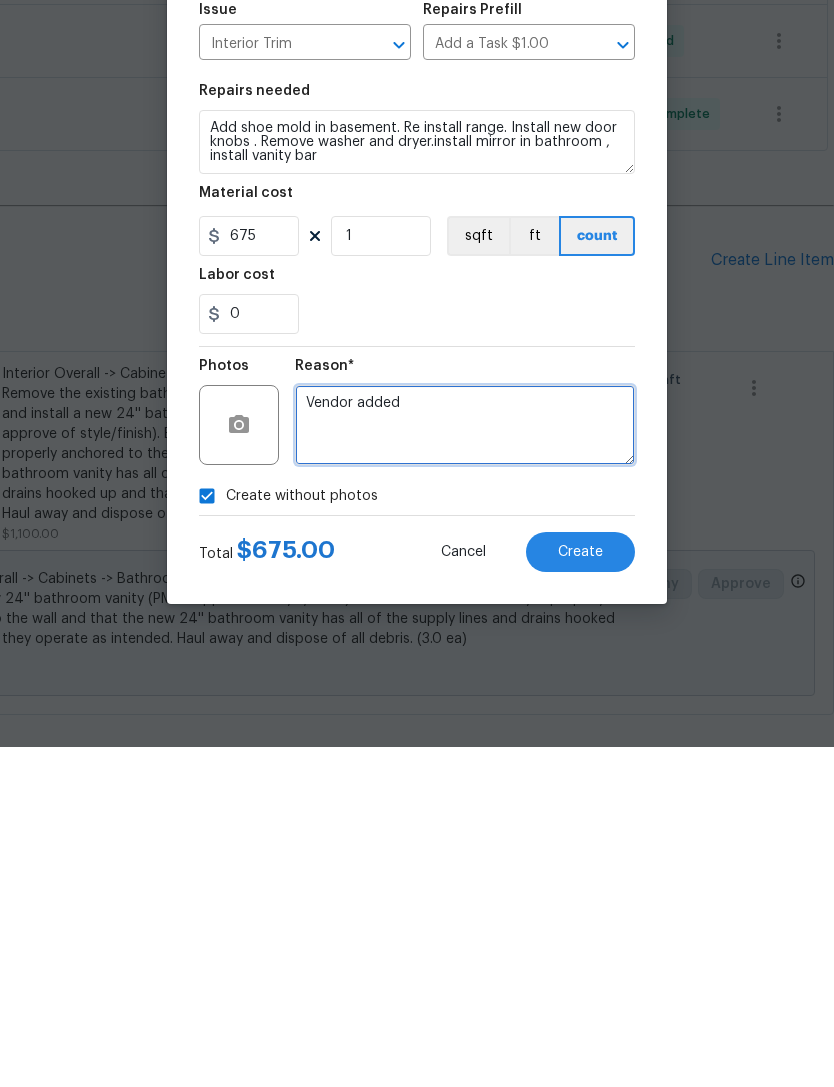 type on "Vendor added" 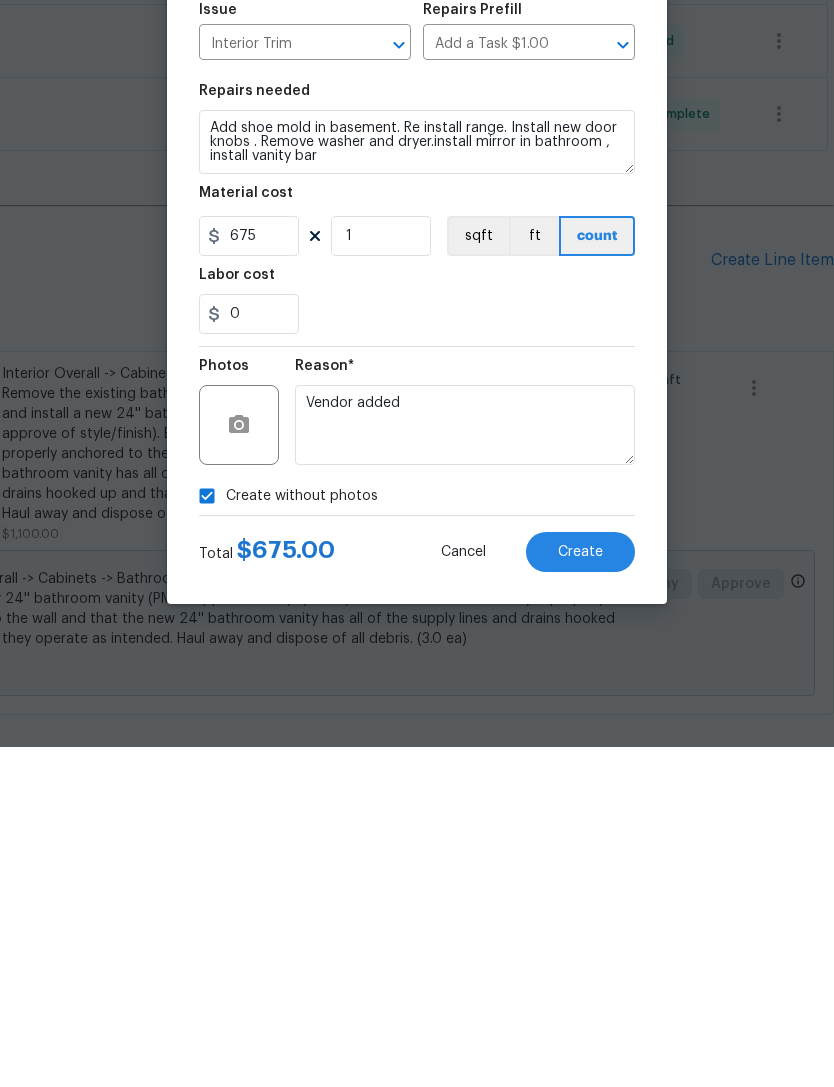 click on "Create" at bounding box center [580, 892] 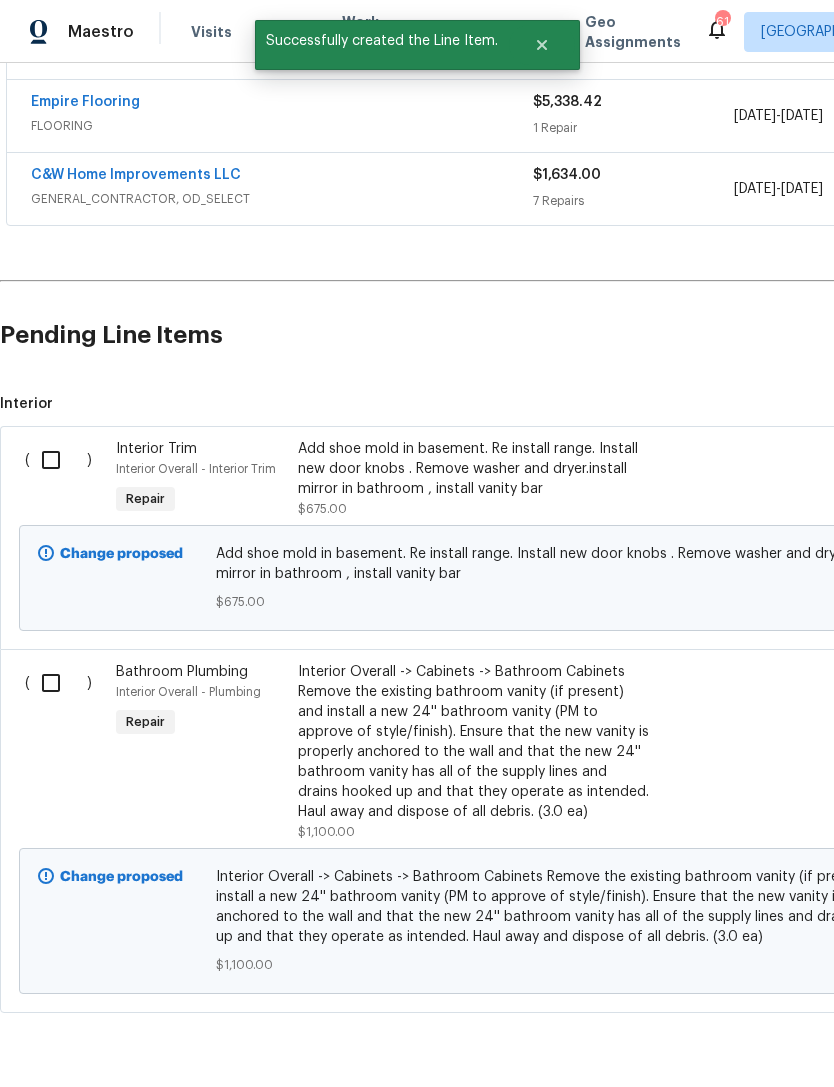 scroll, scrollTop: 1169, scrollLeft: 0, axis: vertical 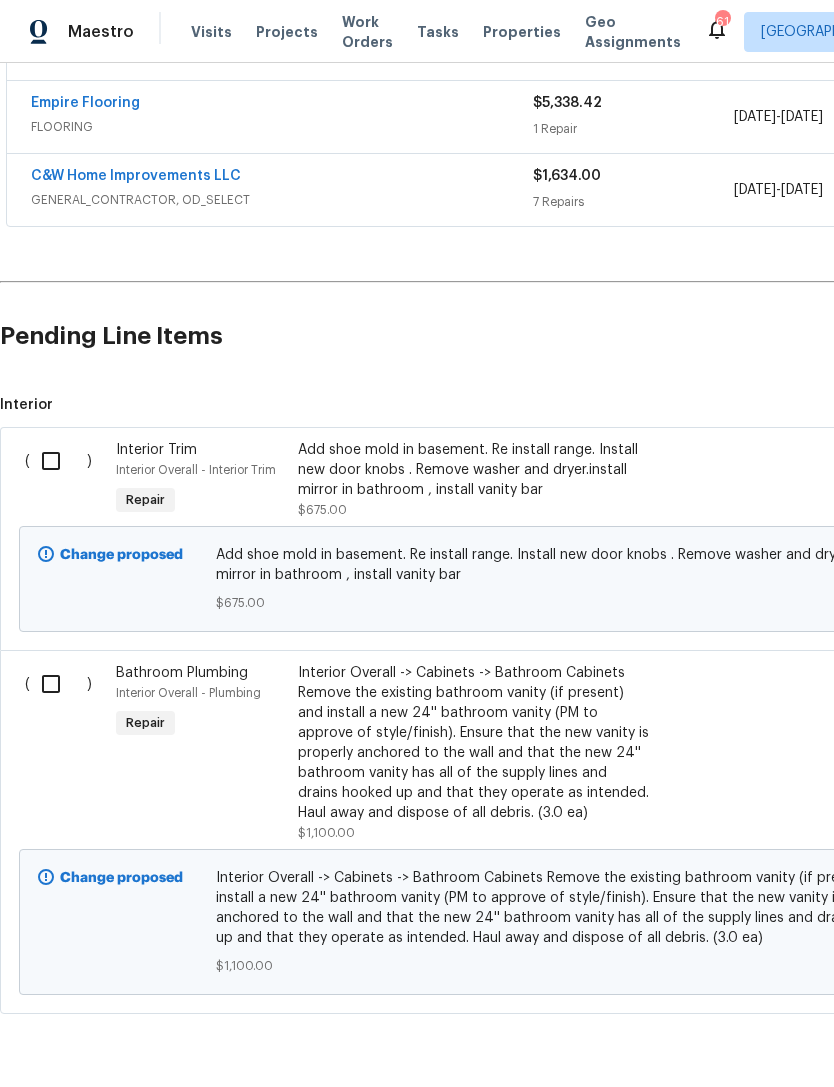 click at bounding box center (58, 684) 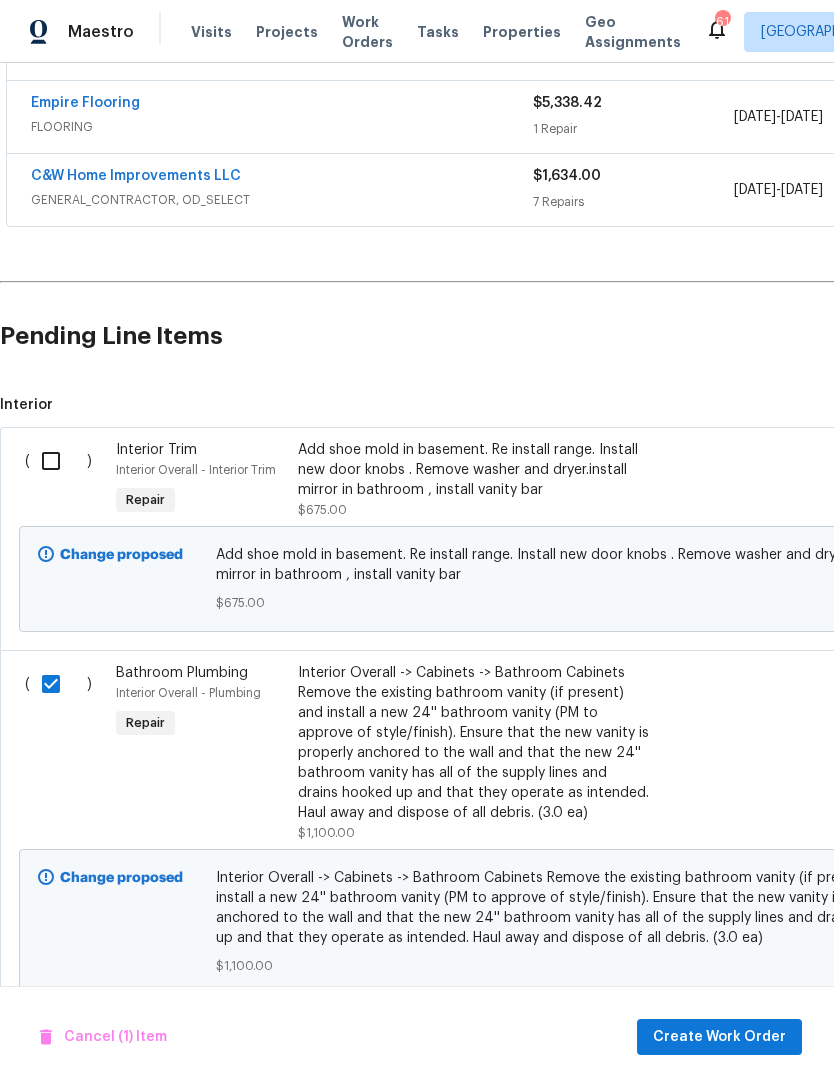 click at bounding box center [58, 461] 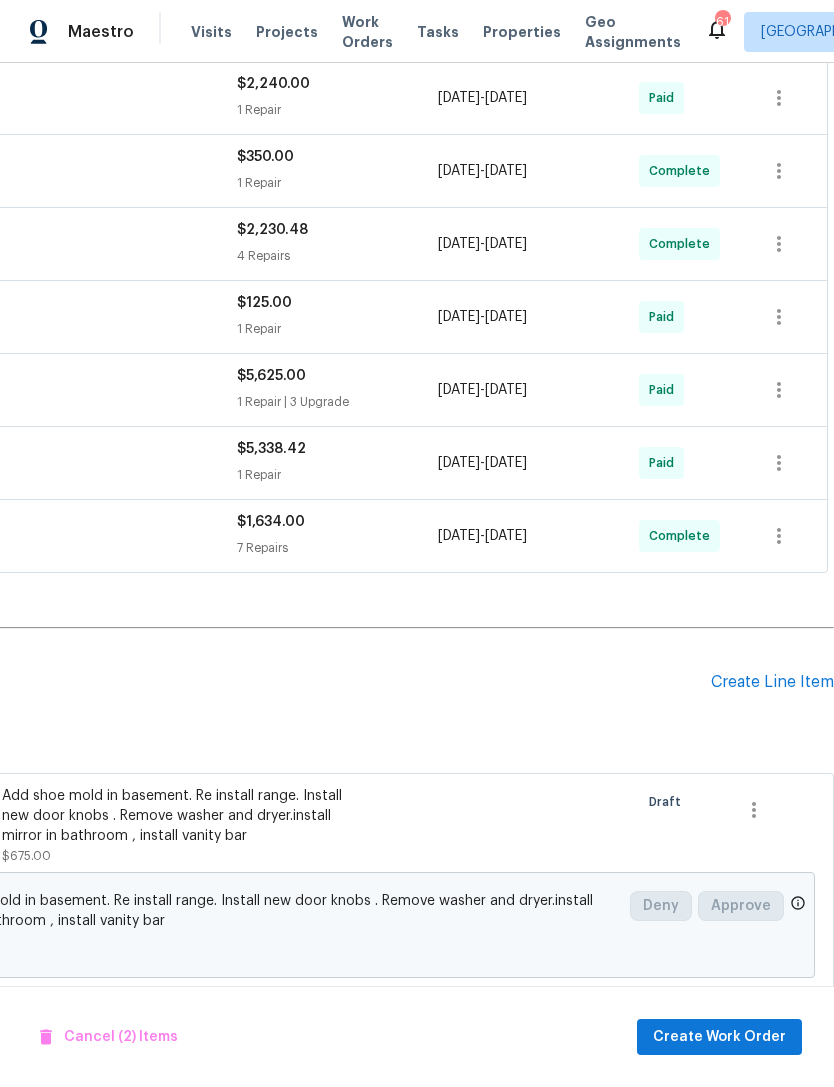 scroll, scrollTop: 823, scrollLeft: 296, axis: both 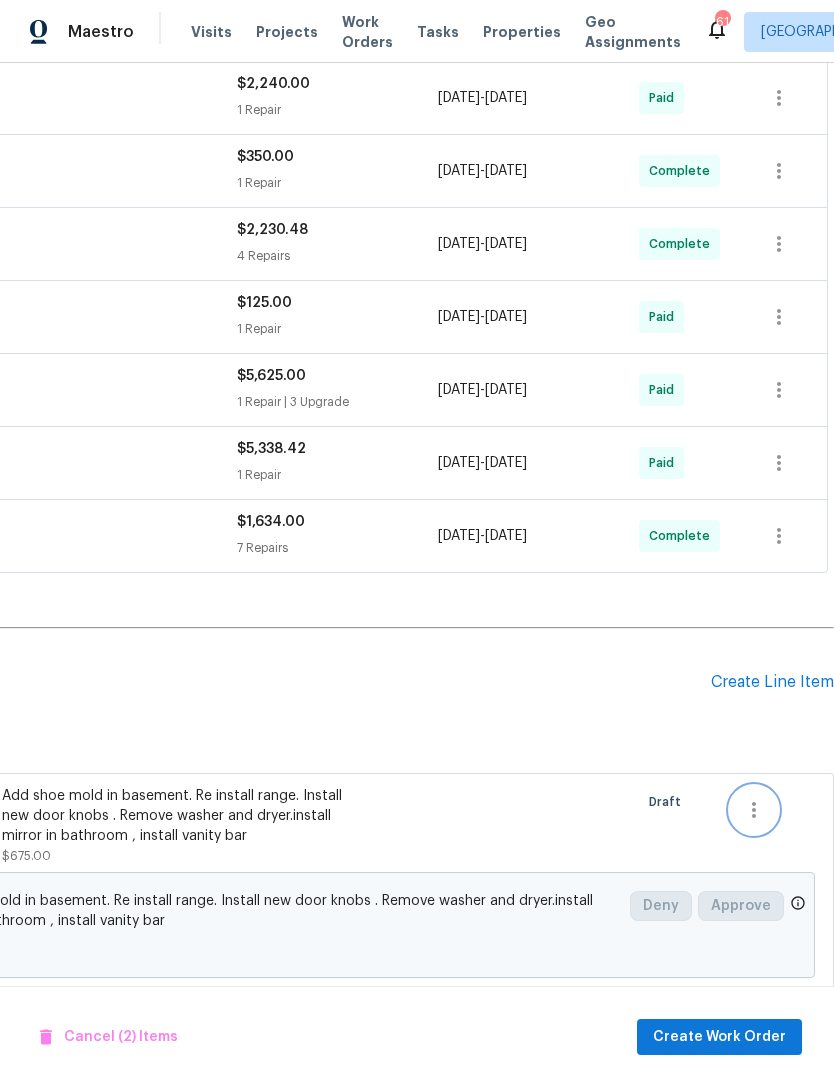 click 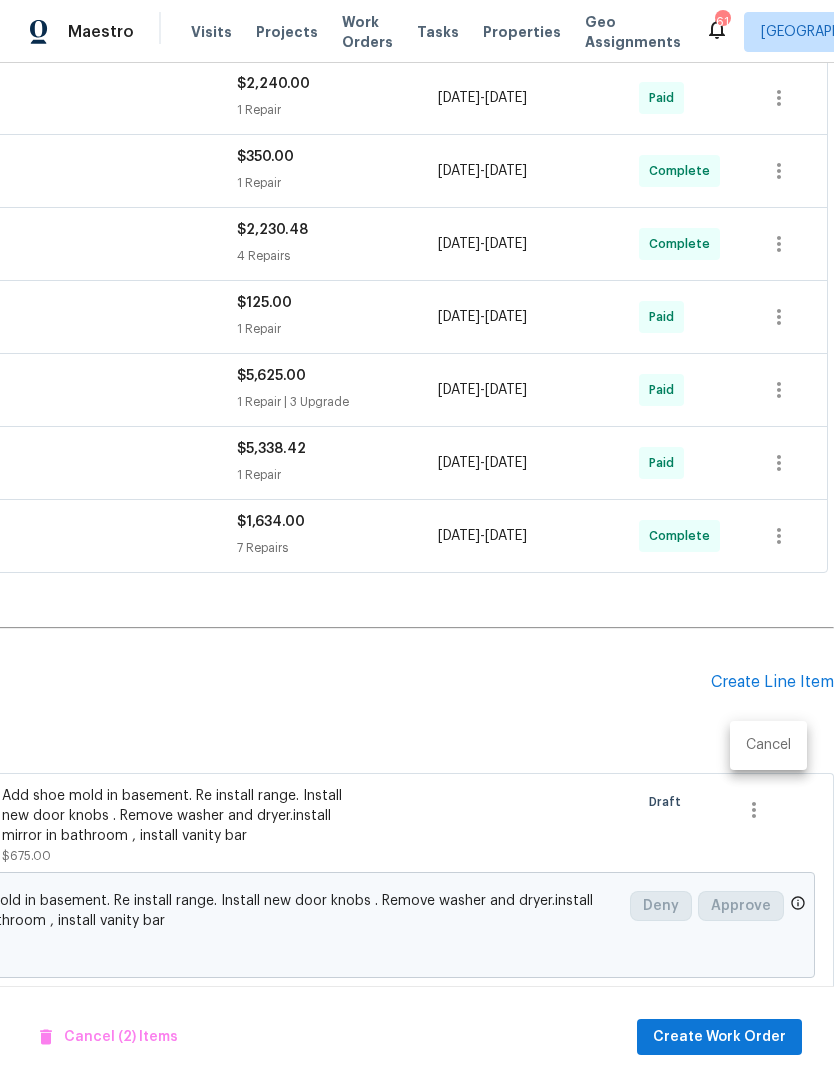 click at bounding box center (417, 543) 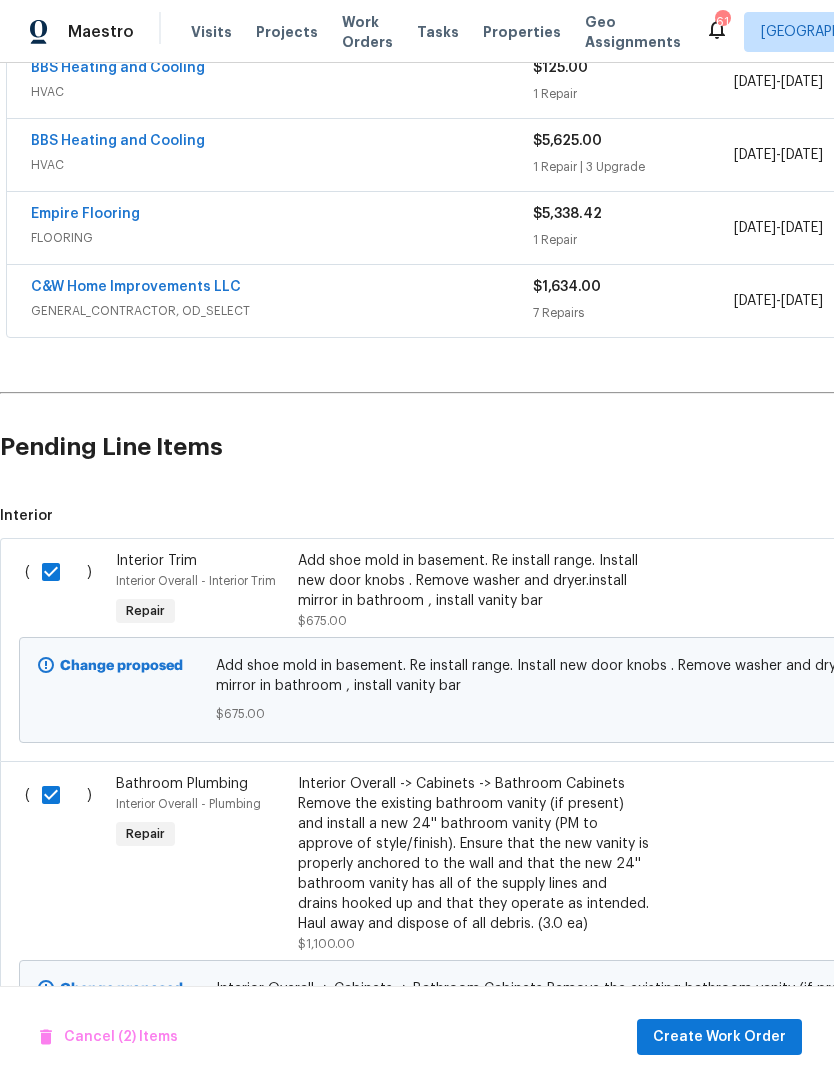 scroll, scrollTop: 1061, scrollLeft: 0, axis: vertical 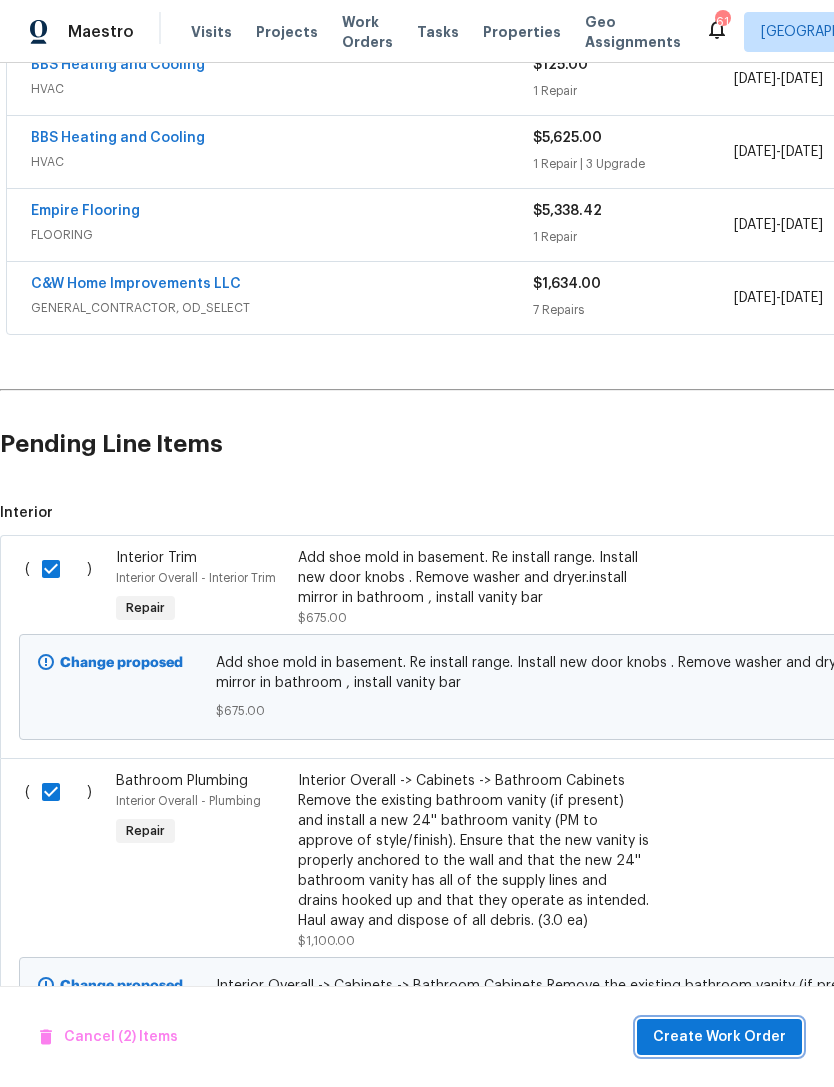 click on "Create Work Order" at bounding box center [719, 1037] 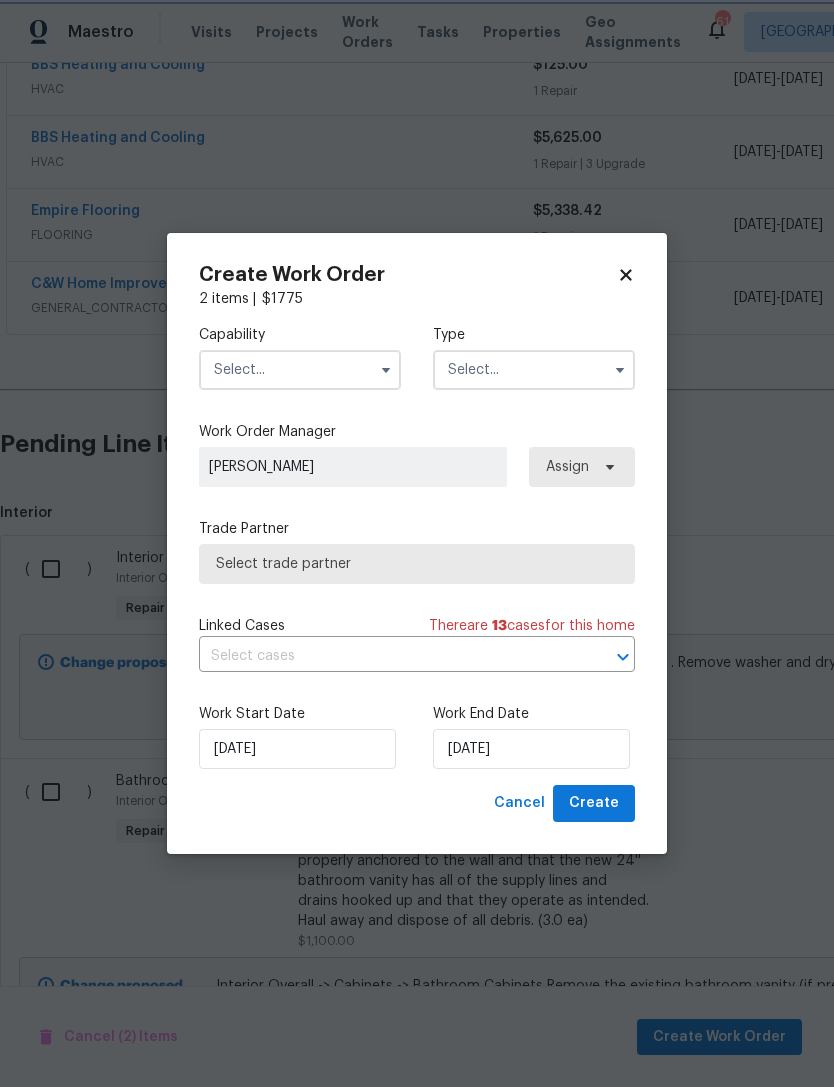 checkbox on "false" 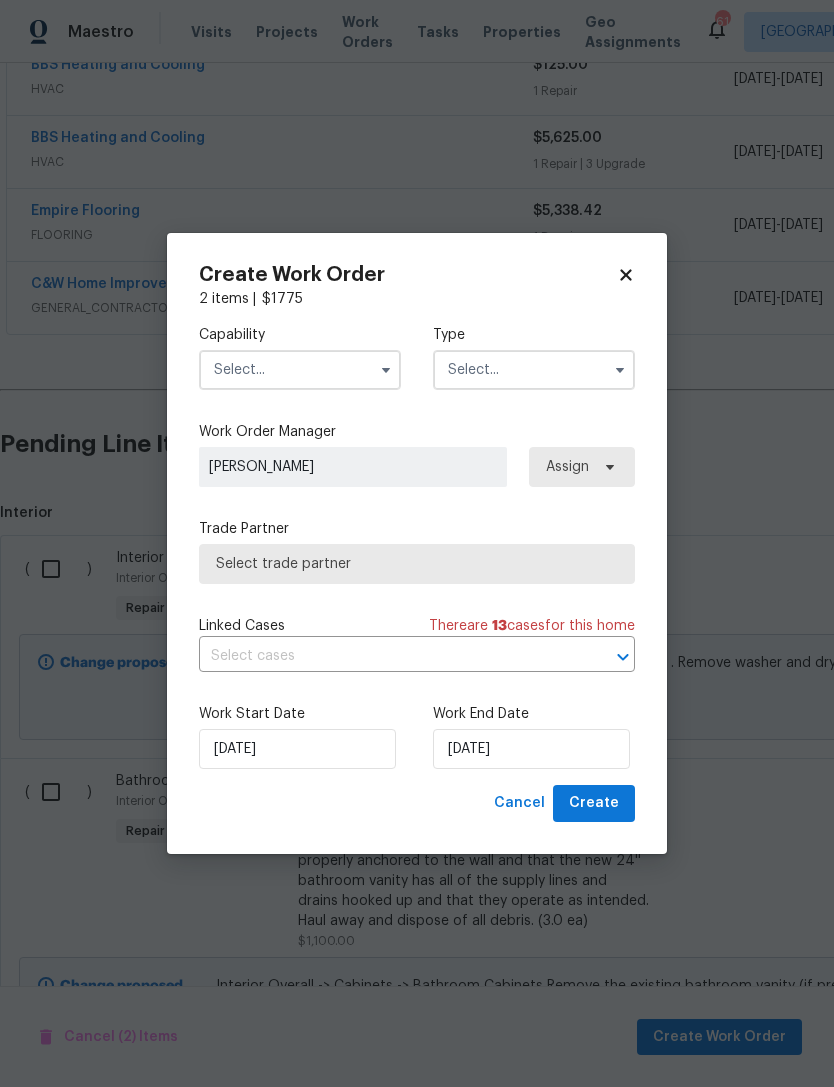 click at bounding box center (300, 370) 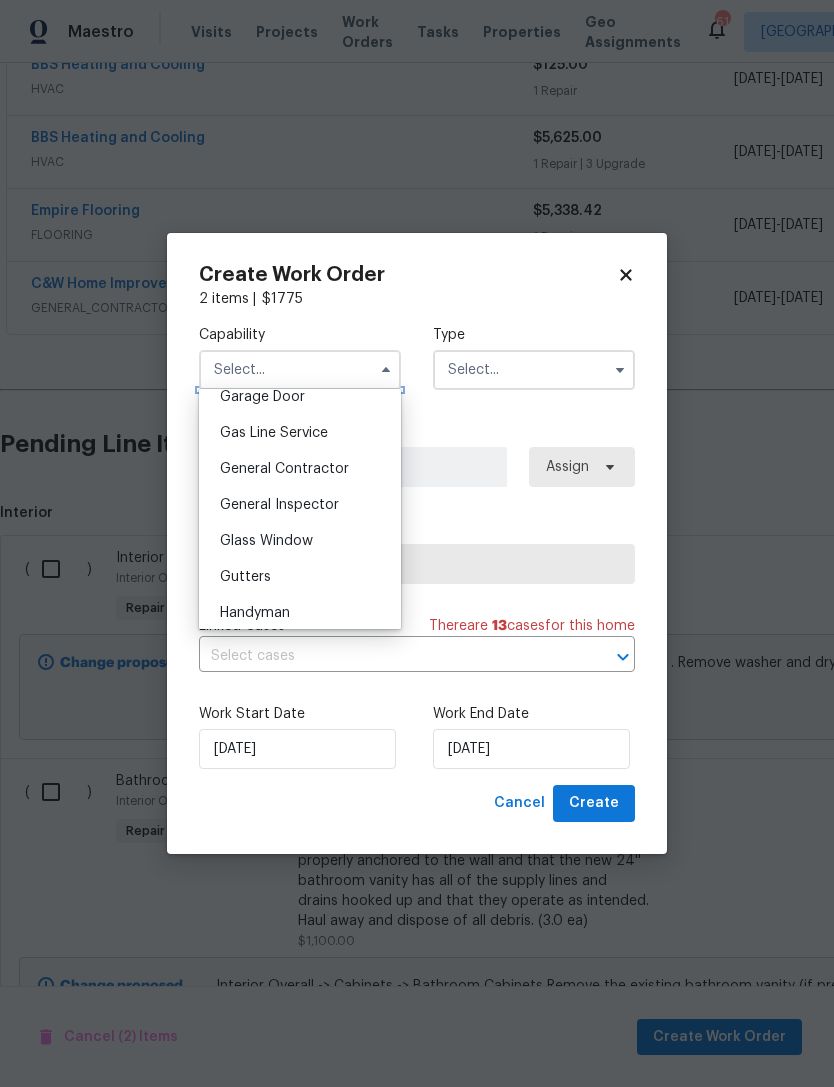 scroll, scrollTop: 909, scrollLeft: 0, axis: vertical 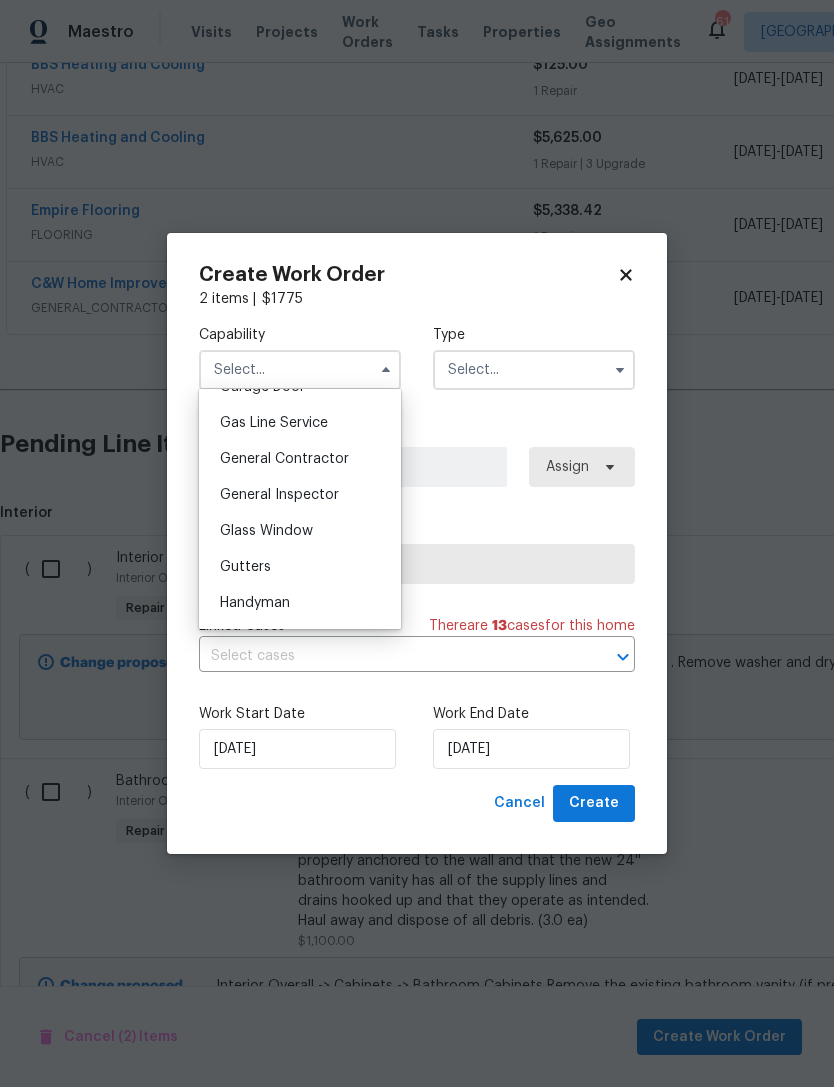 click on "General Contractor" at bounding box center (284, 459) 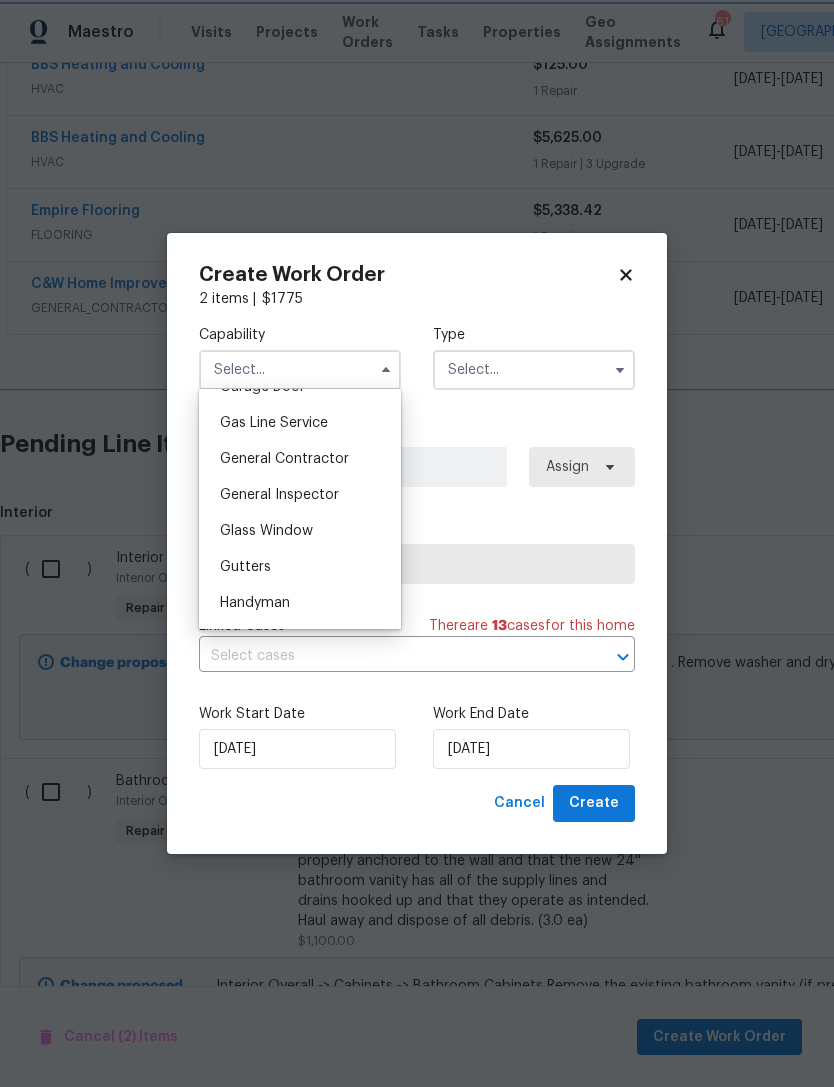 type on "General Contractor" 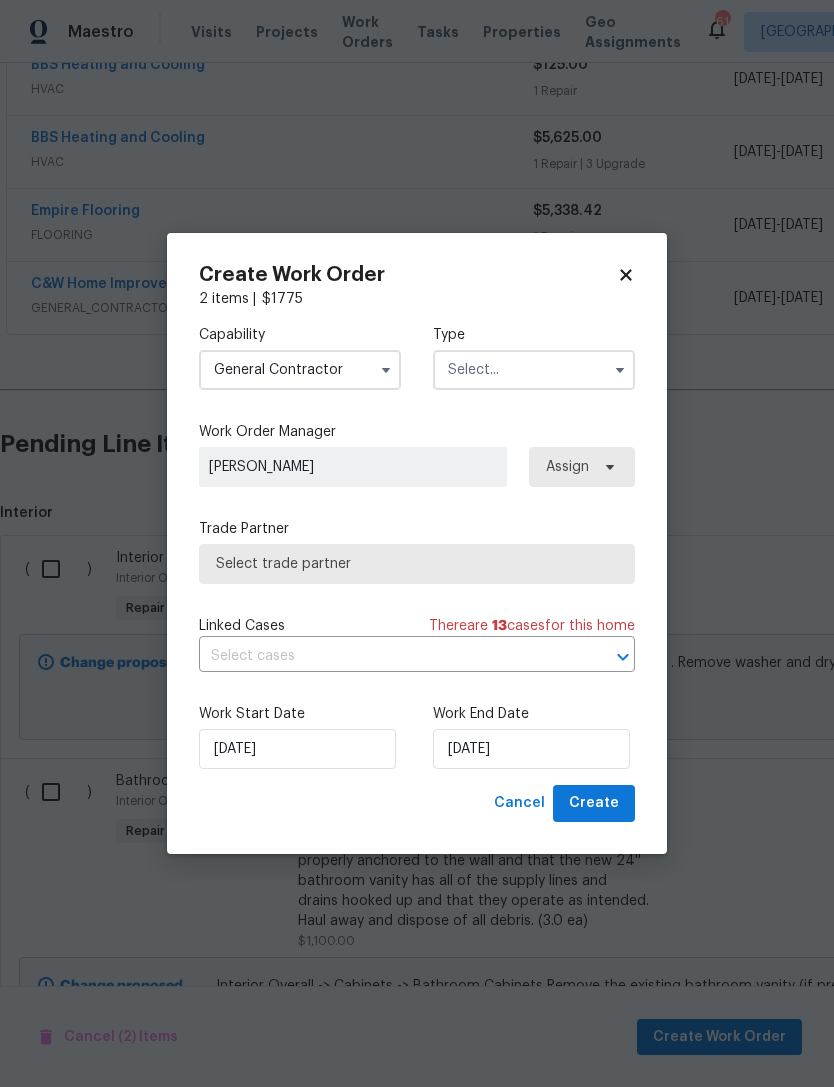 click at bounding box center (534, 370) 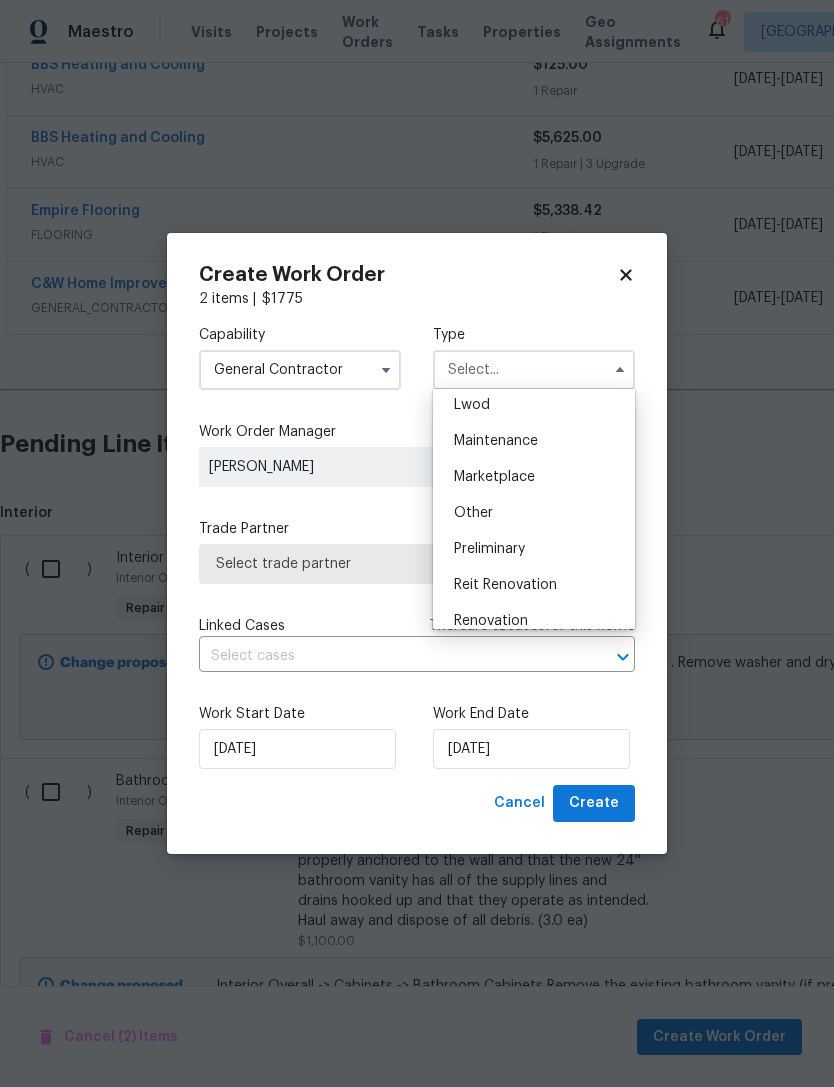 scroll, scrollTop: 346, scrollLeft: 0, axis: vertical 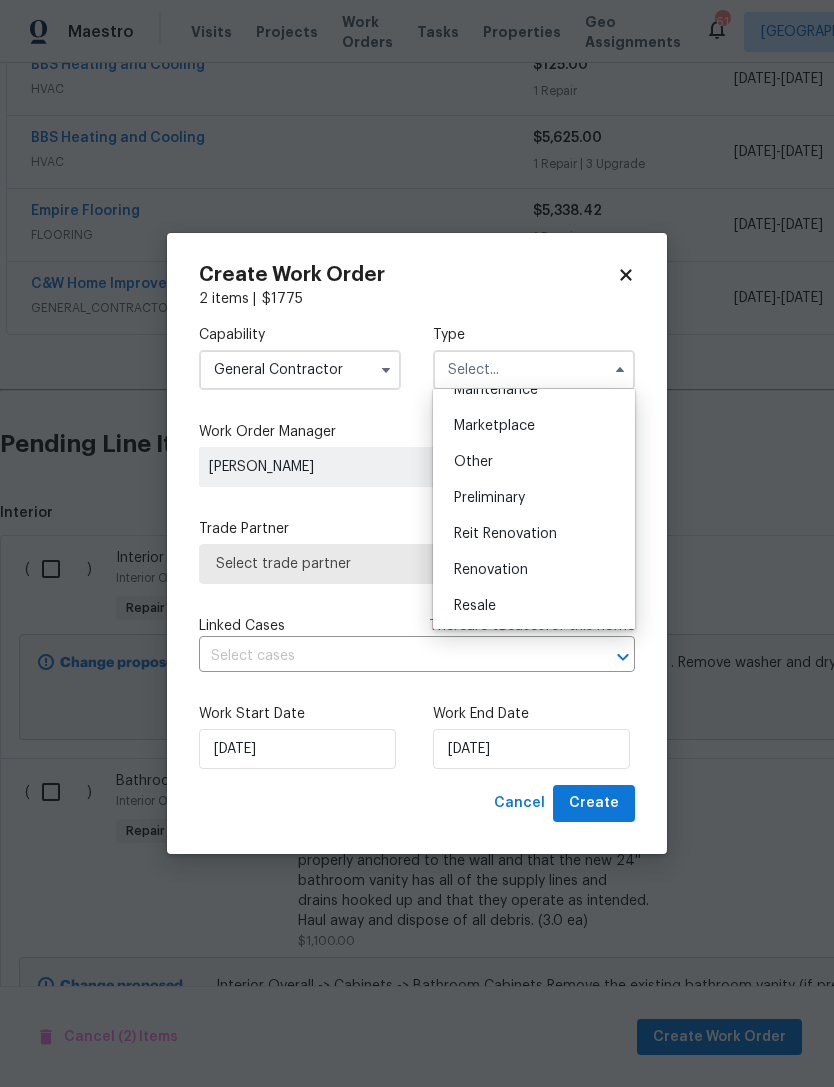 click on "Renovation" at bounding box center (491, 570) 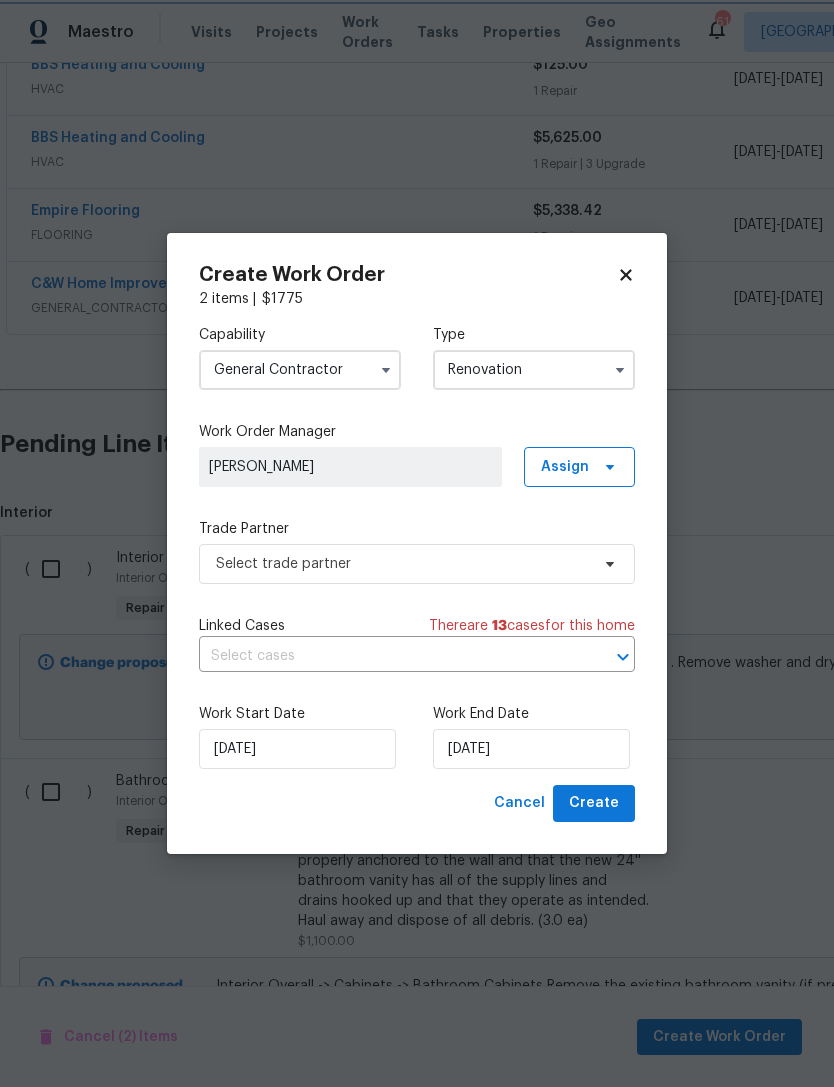 scroll, scrollTop: 0, scrollLeft: 0, axis: both 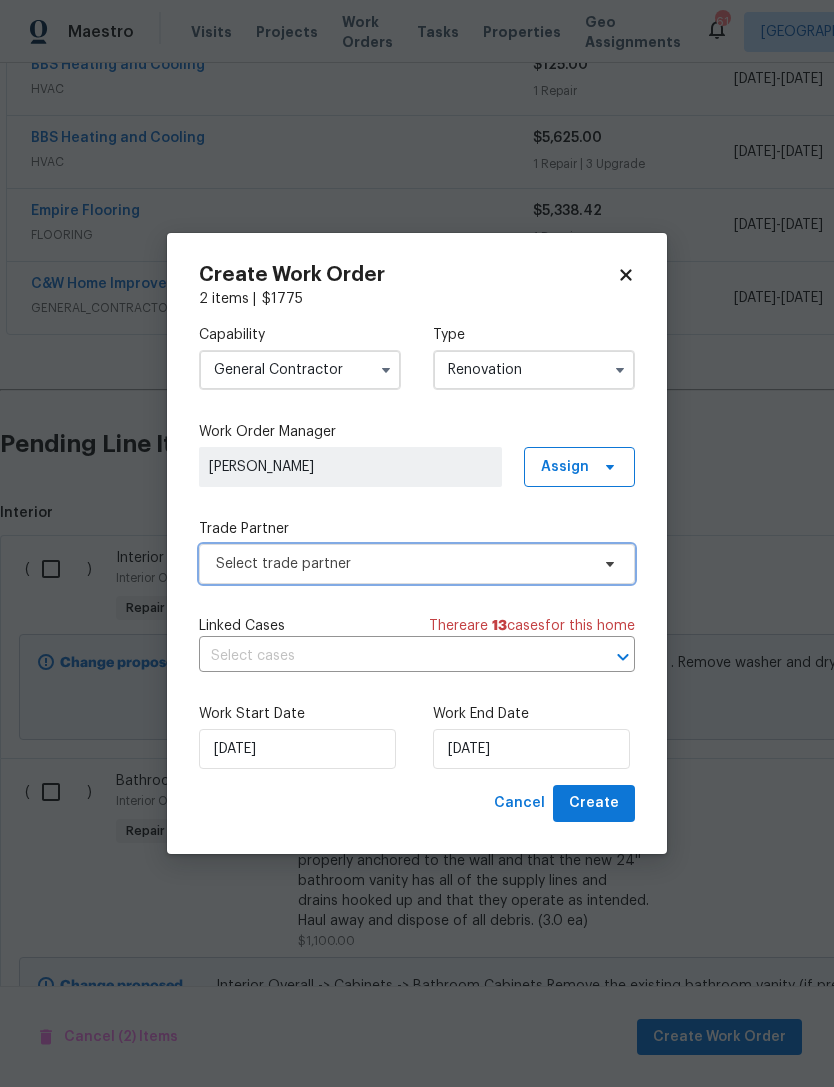 click 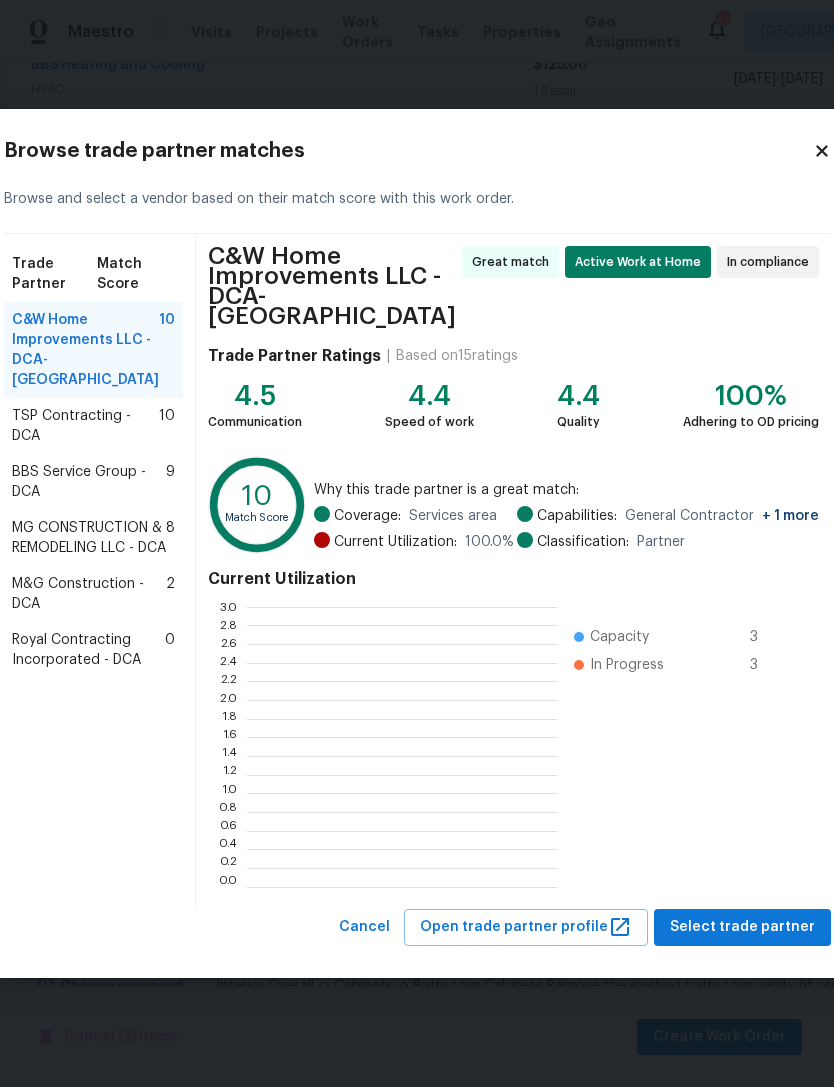 scroll, scrollTop: 280, scrollLeft: 310, axis: both 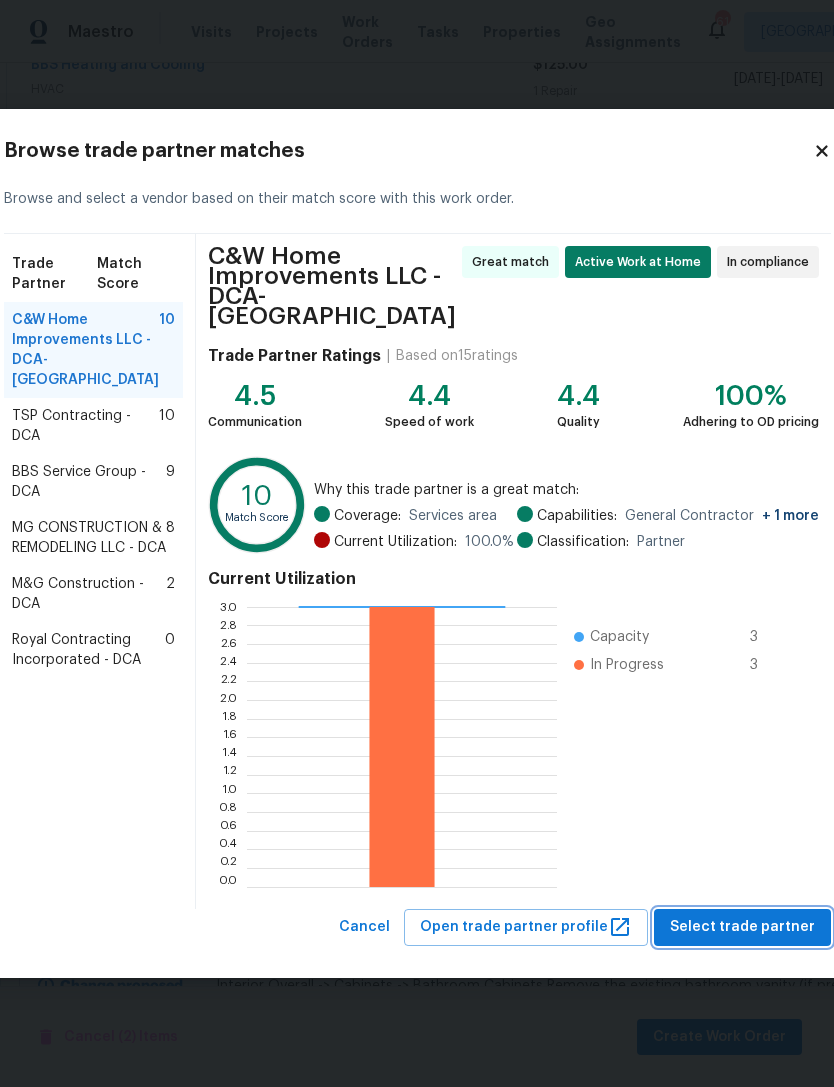 click on "Select trade partner" at bounding box center (742, 927) 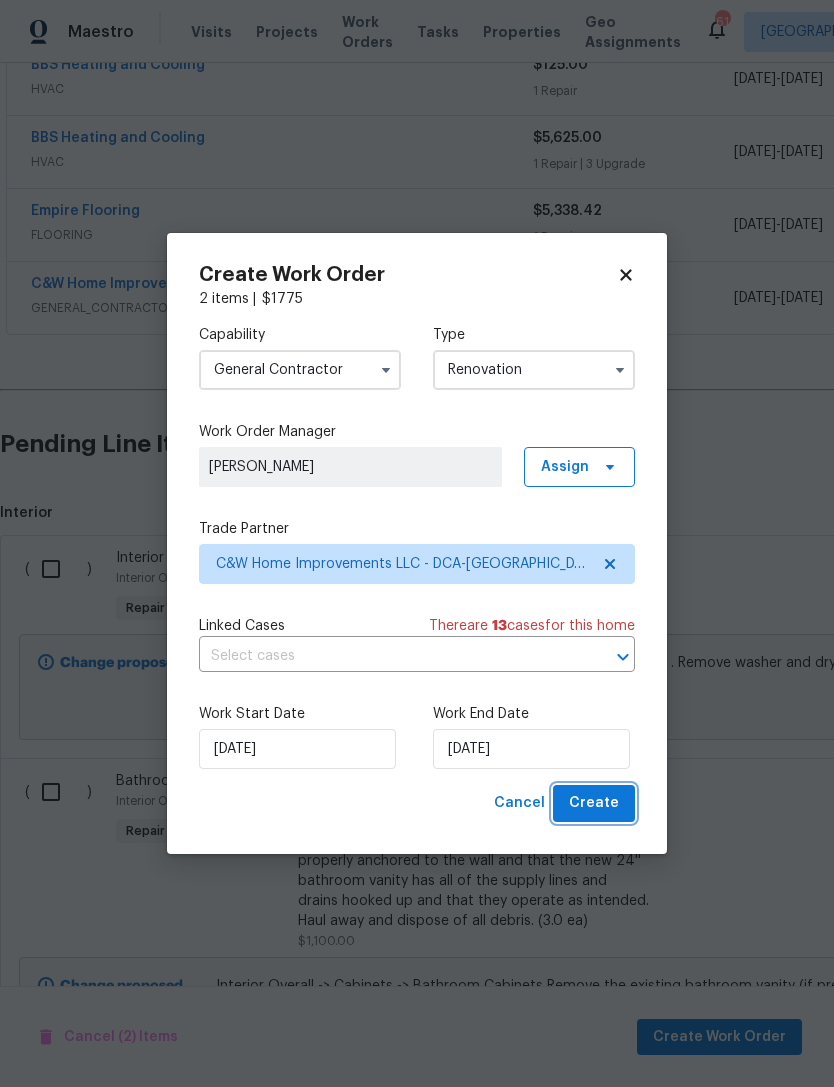 click on "Create" at bounding box center (594, 803) 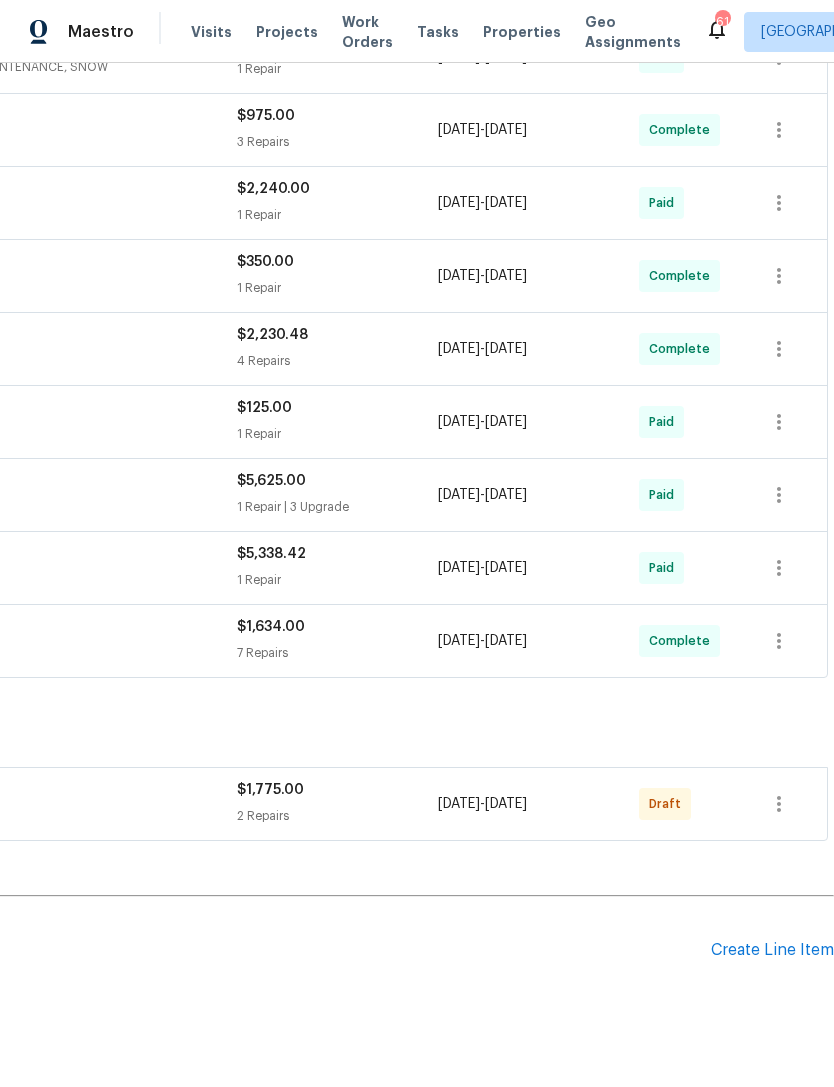 scroll, scrollTop: 718, scrollLeft: 296, axis: both 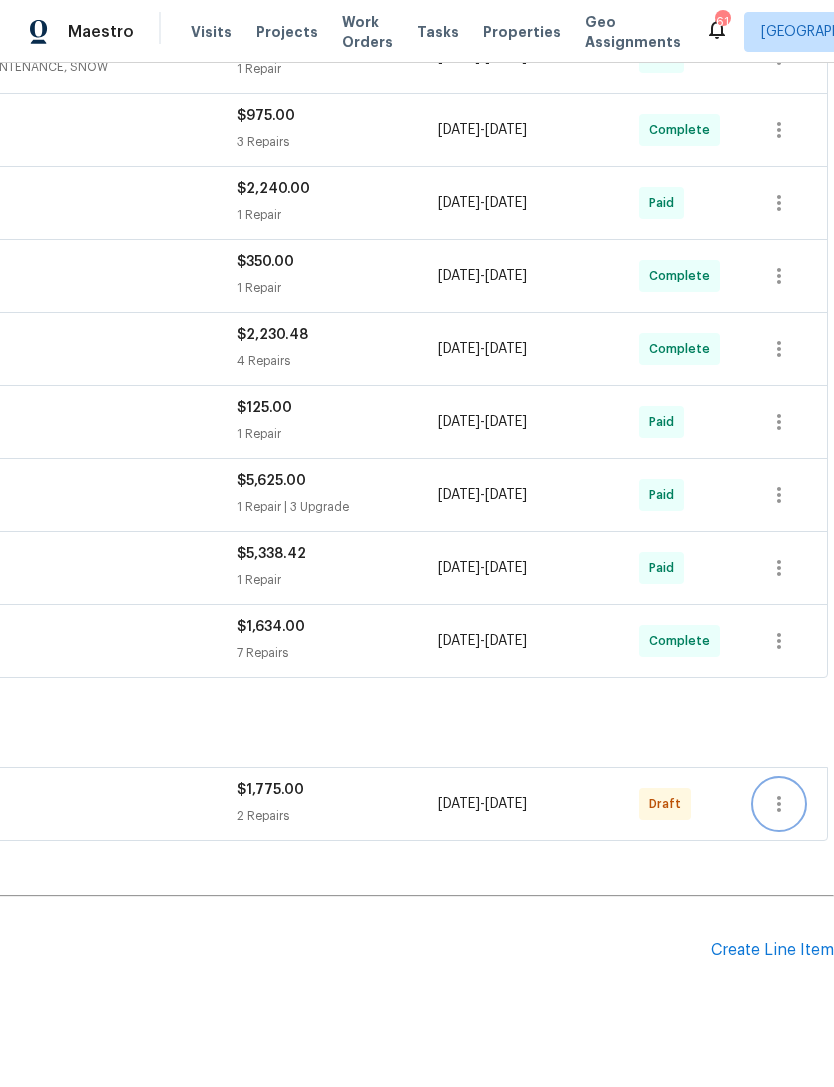 click 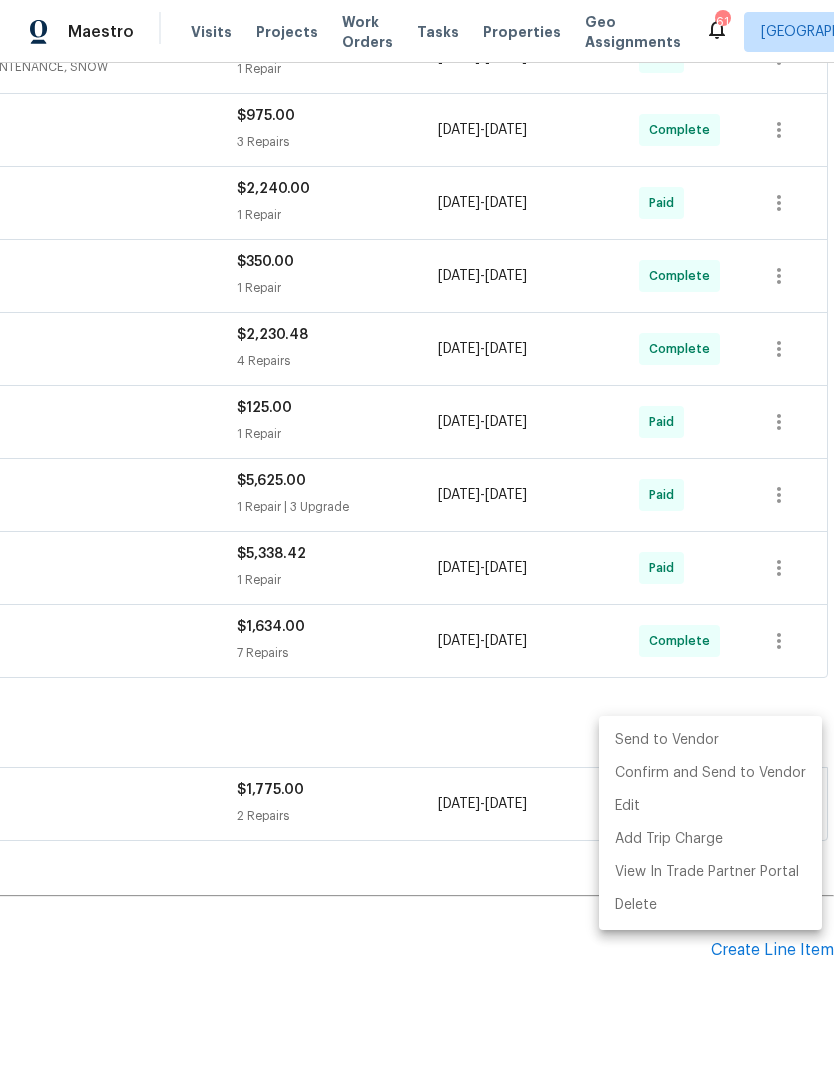 click on "Send to Vendor" at bounding box center (710, 740) 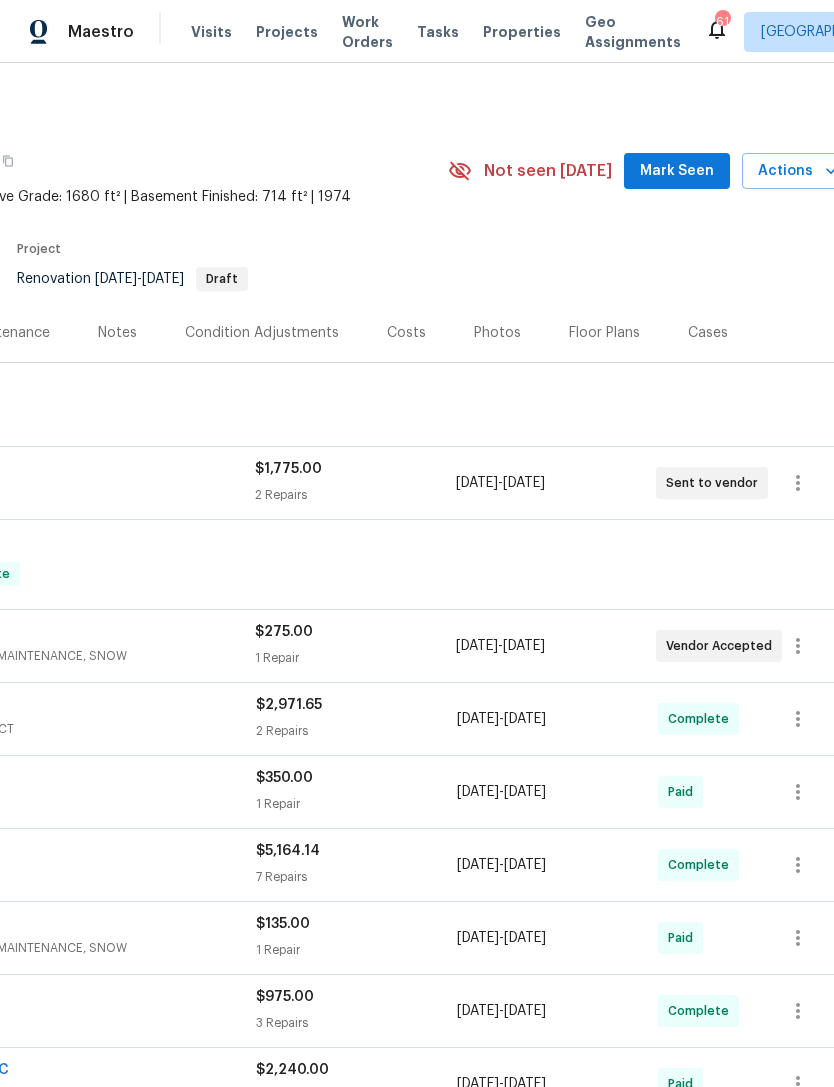 scroll, scrollTop: 0, scrollLeft: 278, axis: horizontal 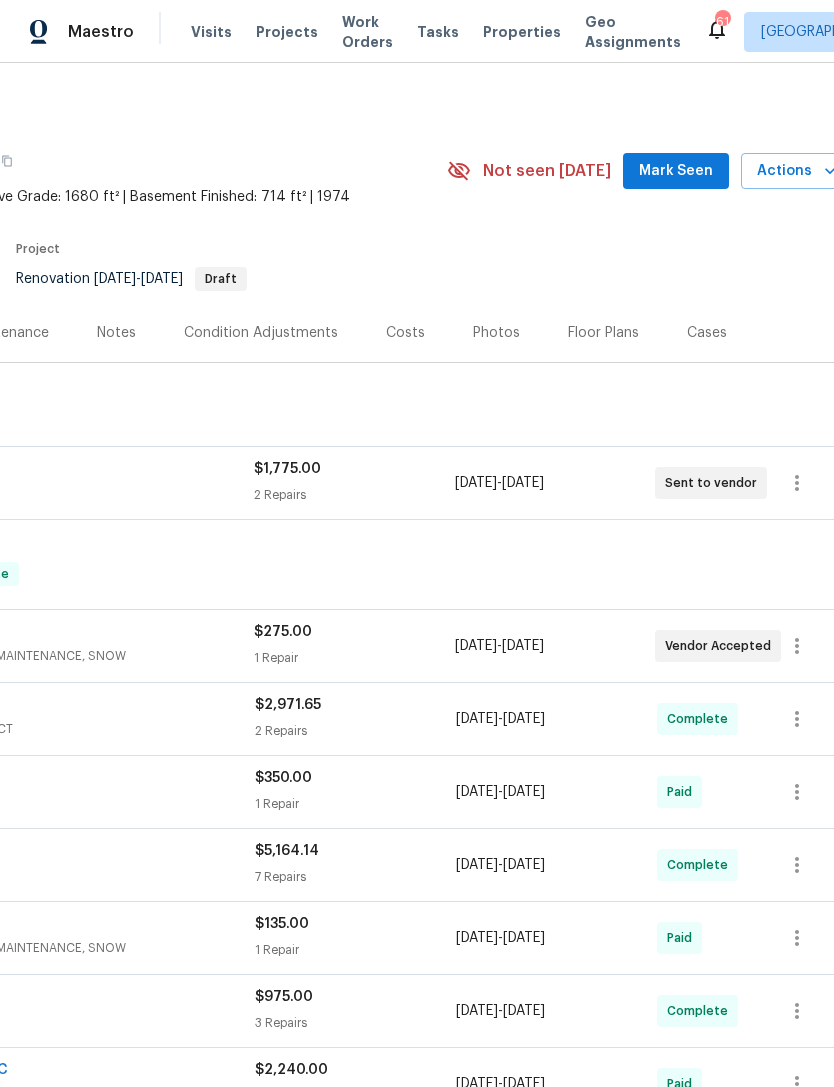 click on "Mark Seen" at bounding box center [676, 171] 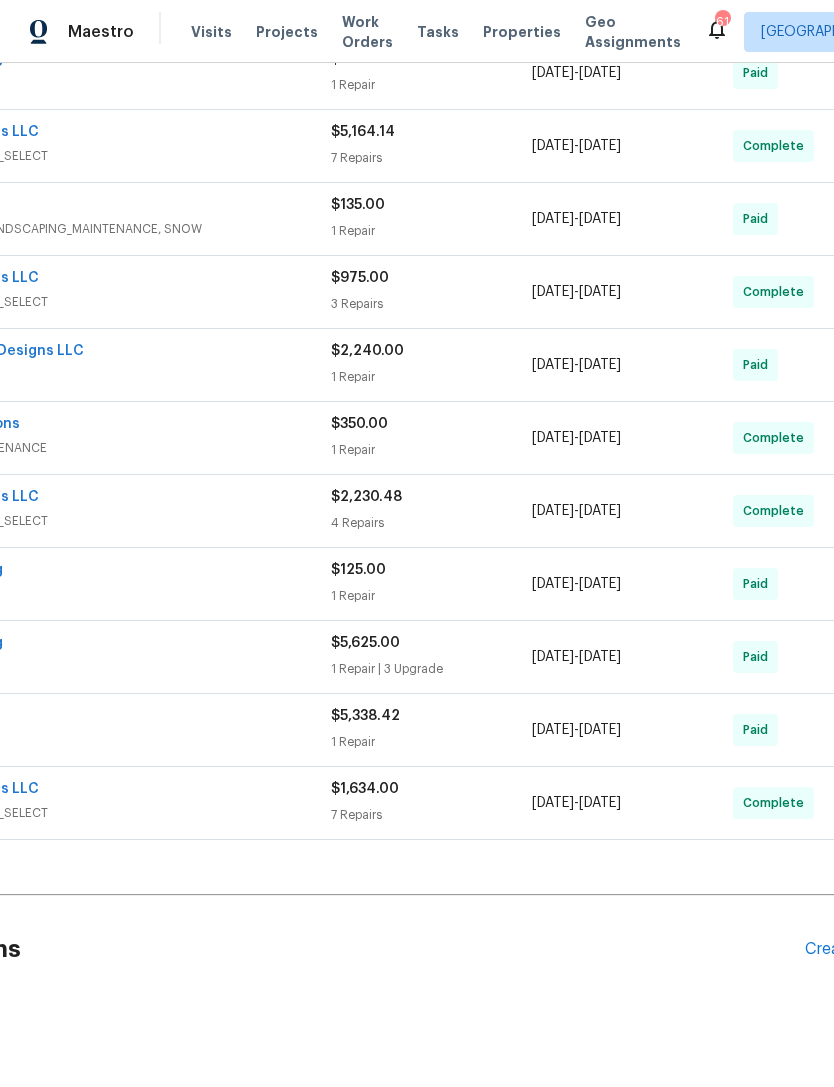 scroll, scrollTop: 719, scrollLeft: 199, axis: both 